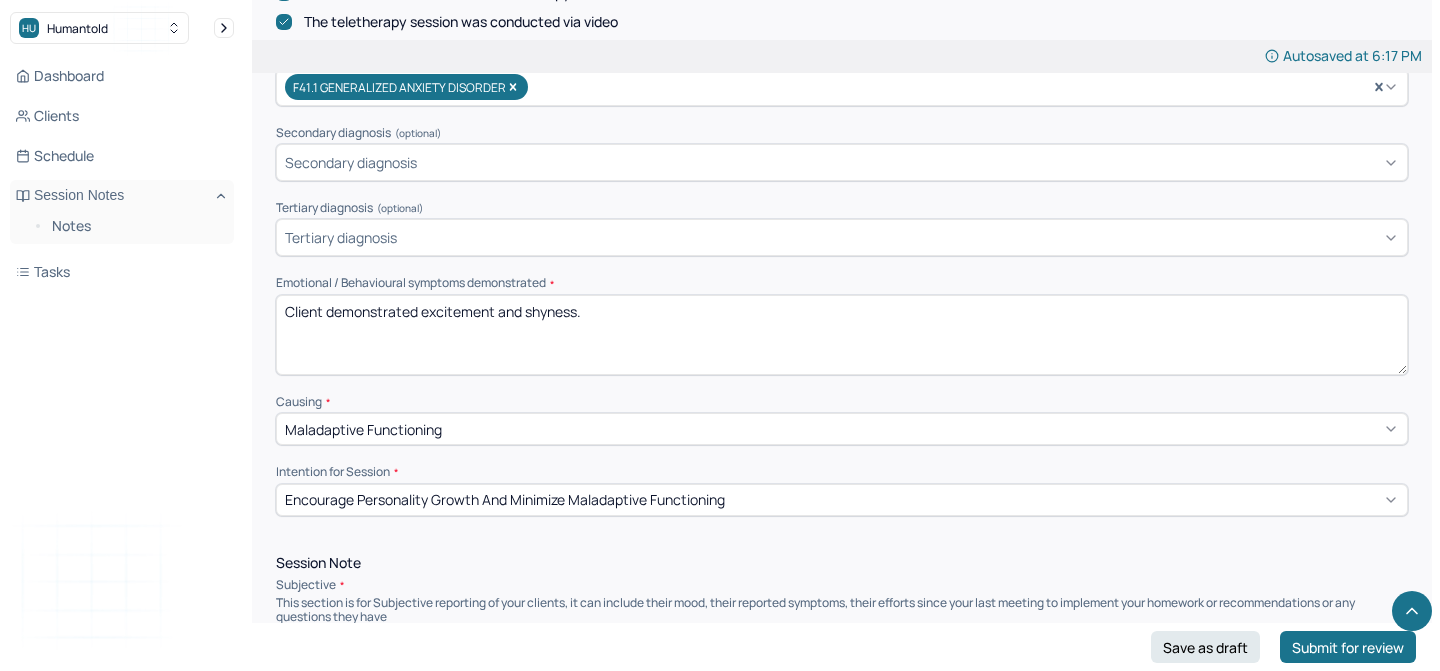 scroll, scrollTop: 692, scrollLeft: 0, axis: vertical 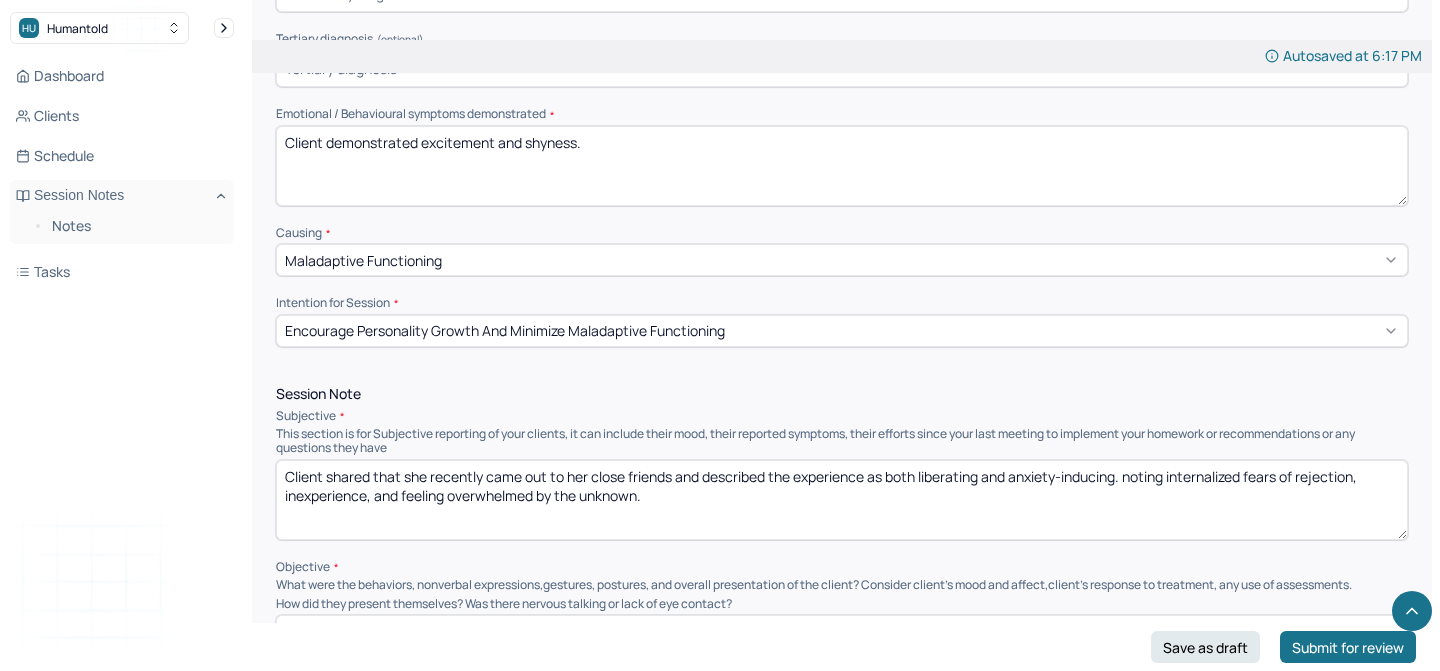 click on "Client demonstrated excitement and shyness." at bounding box center (842, 166) 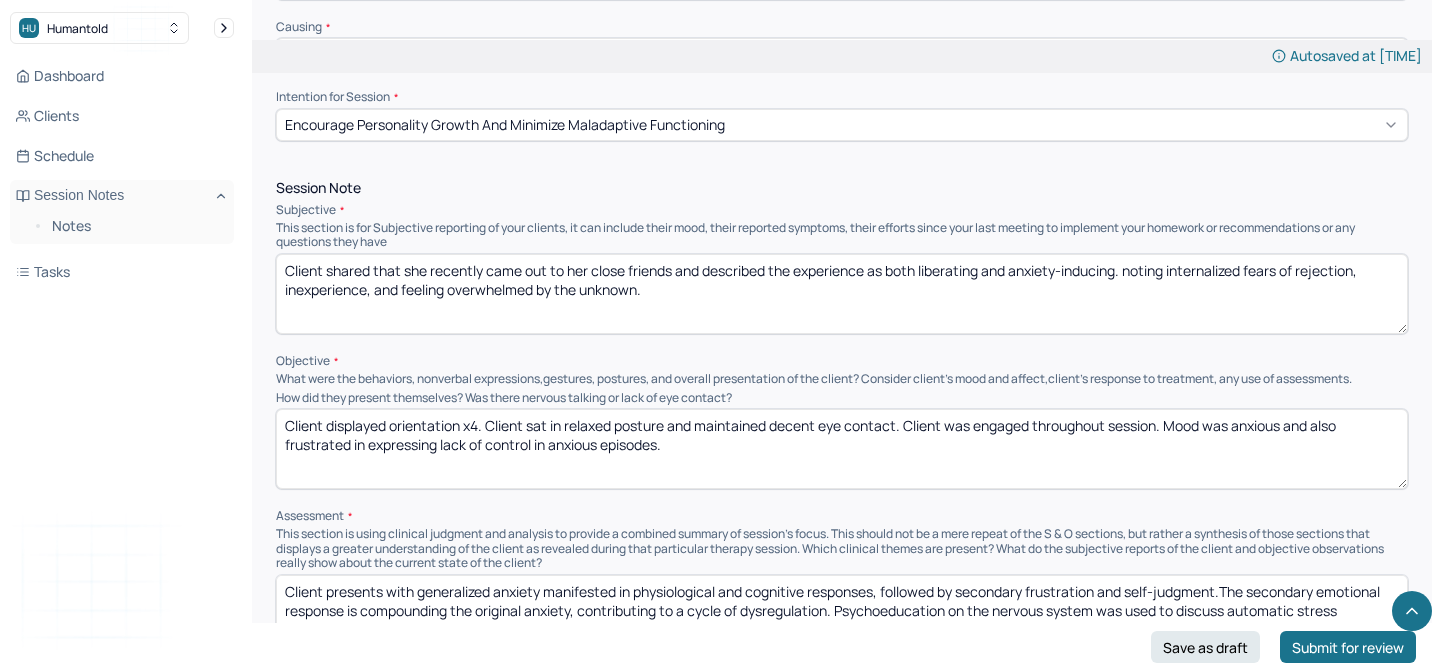 scroll, scrollTop: 1071, scrollLeft: 0, axis: vertical 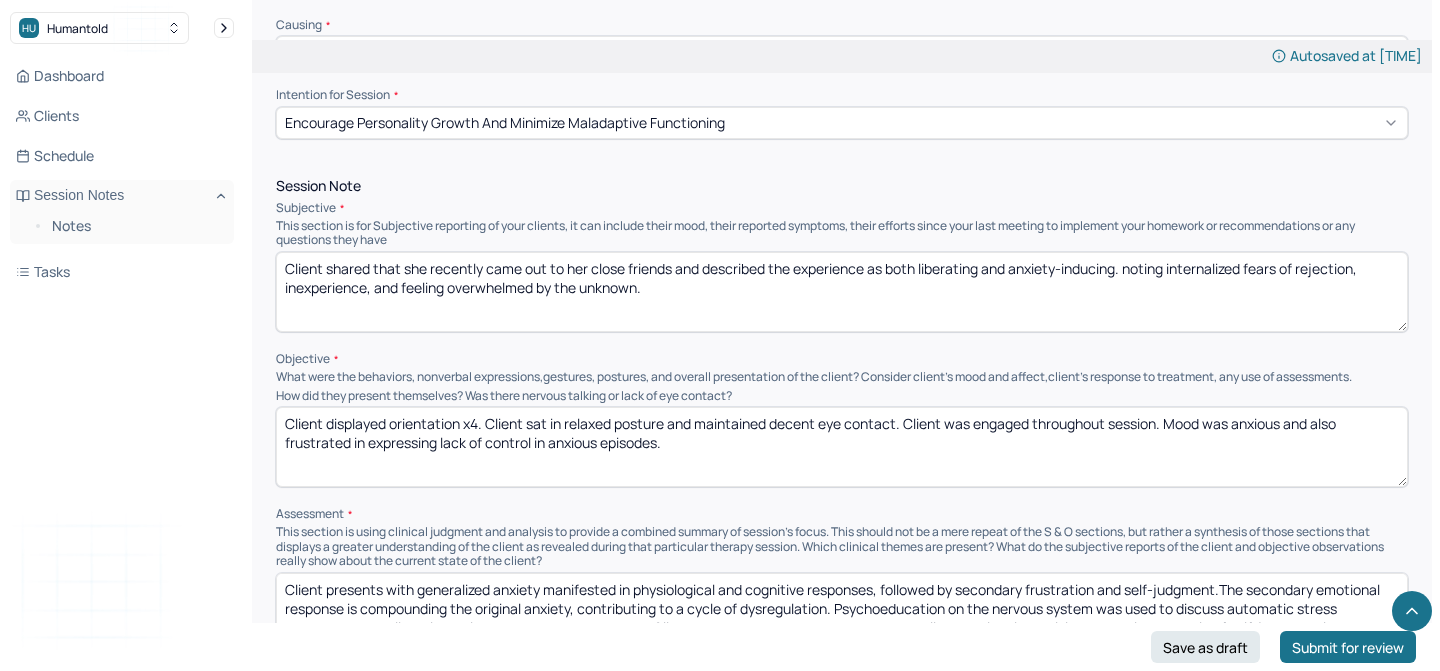 type on "Client demonstrated excitement and anxiety." 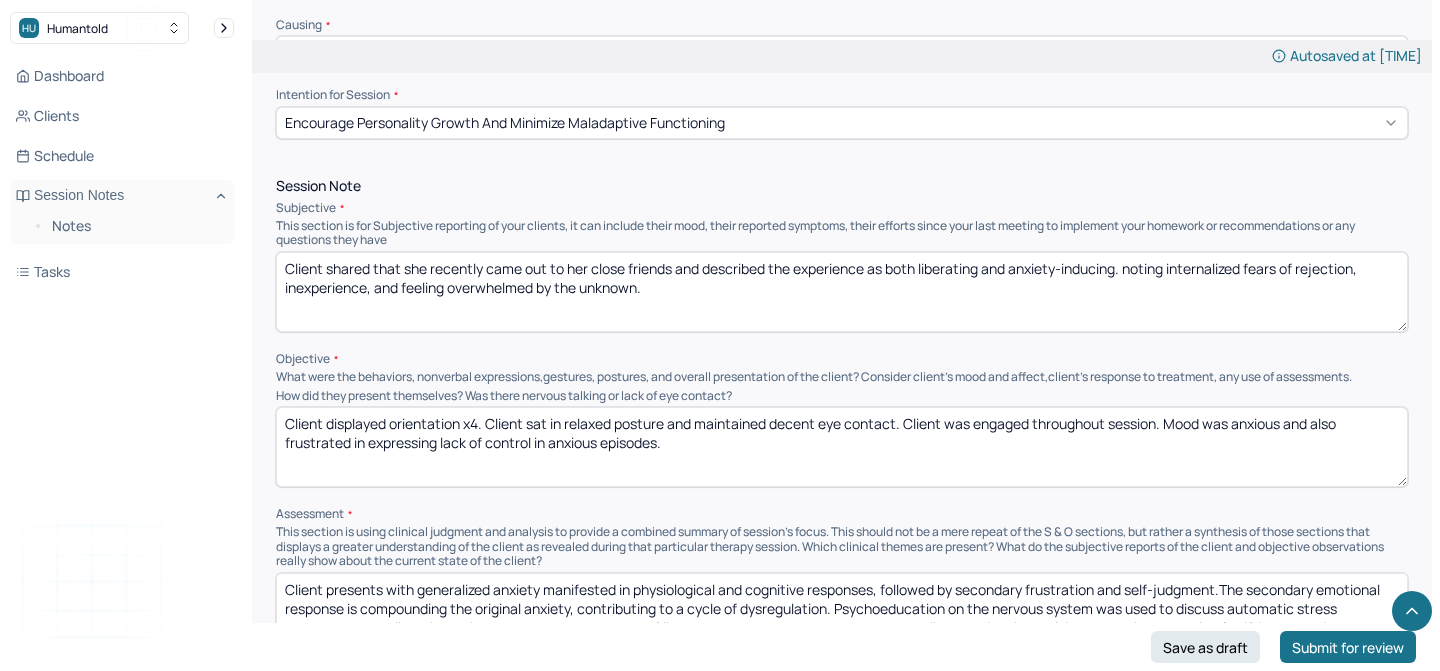 click on "Client shared that she recently came out to her close friends and described the experience as both liberating and anxiety-inducing. noting internalized fears of rejection, inexperience, and feeling overwhelmed by the unknown." at bounding box center (842, 292) 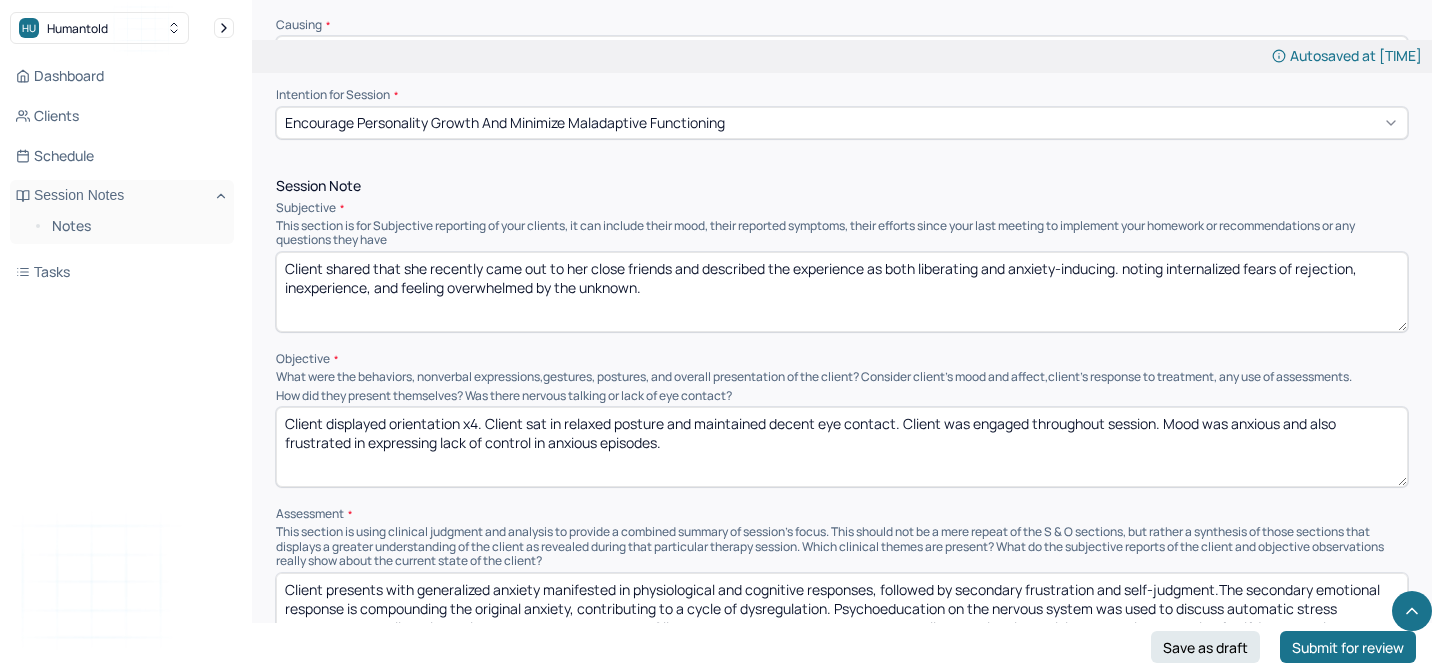 paste on "While friends responded supportively, client expressed feeling uncertain about how to navigate next steps in embracing her identity" 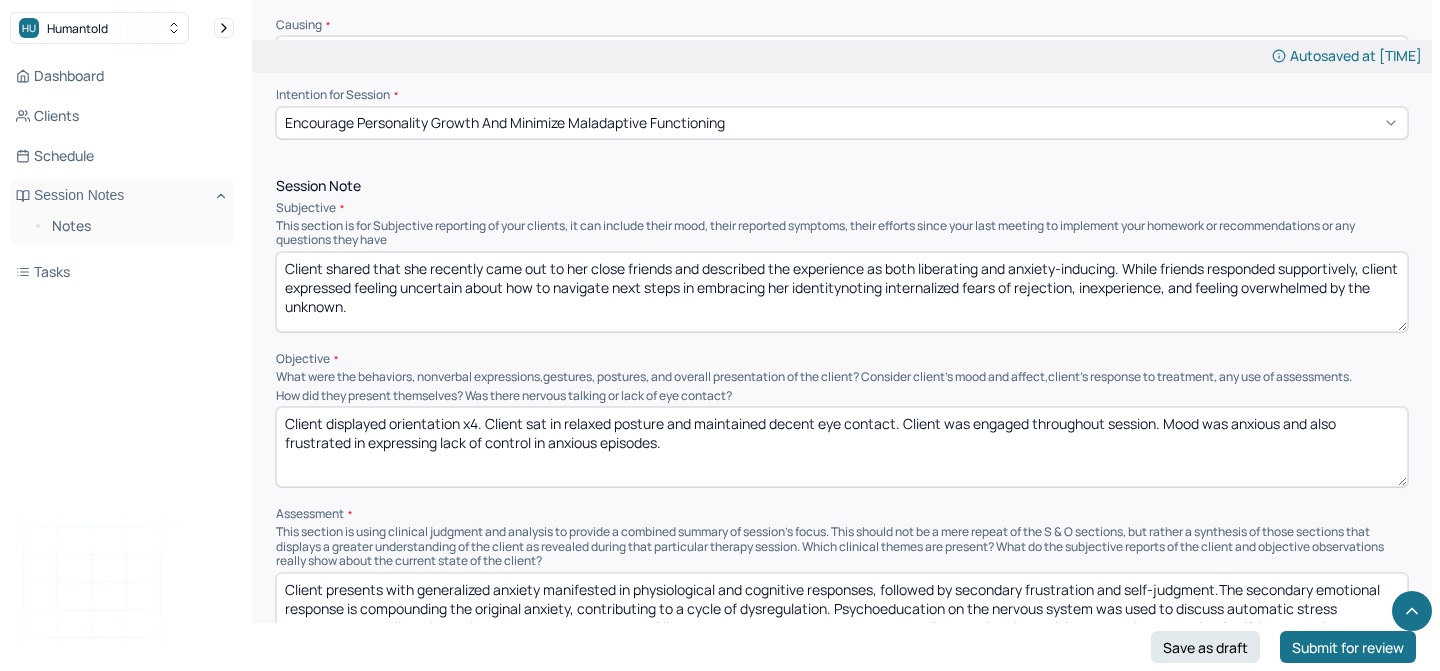 click on "Client shared that she recently came out to her close friends and described the experience as both liberating and anxiety-inducing. While friends responded supportively, client expressed feeling uncertain about how to navigate next steps in embracing her identitynoting internalized fears of rejection, inexperience, and feeling overwhelmed by the unknown." at bounding box center [842, 292] 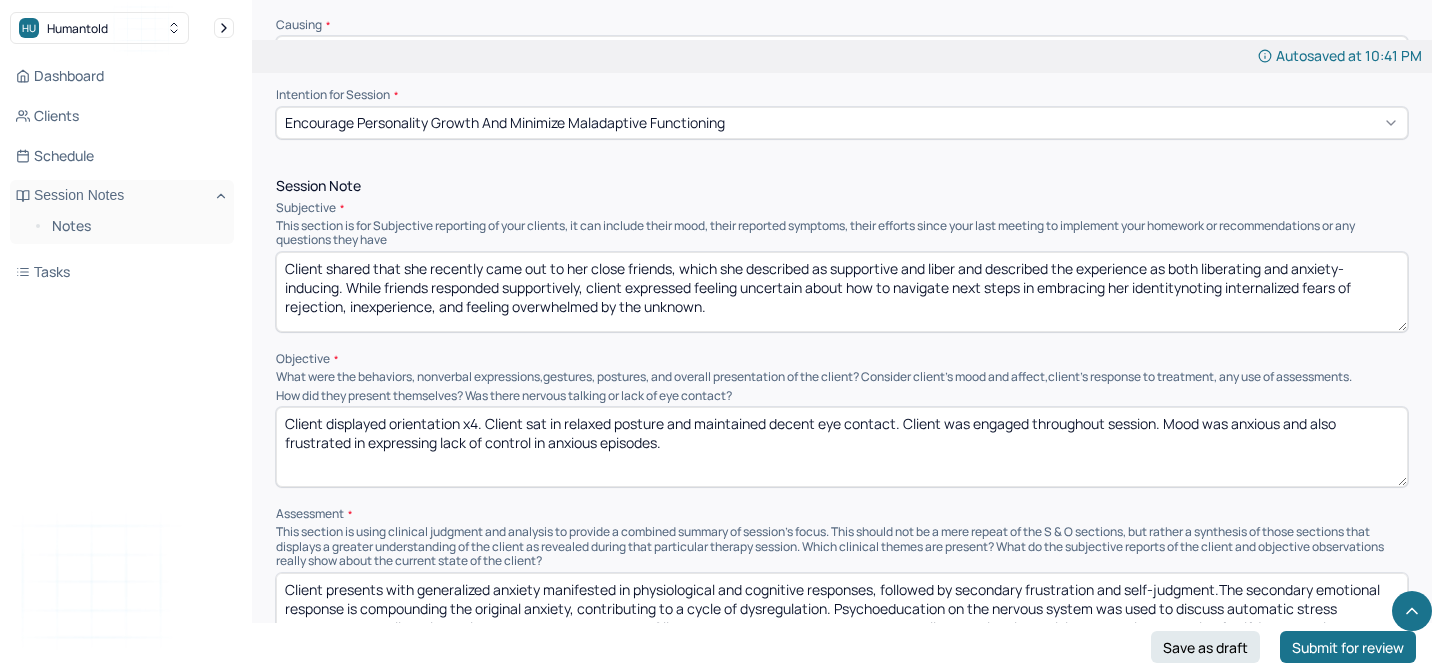 drag, startPoint x: 958, startPoint y: 261, endPoint x: 834, endPoint y: 259, distance: 124.01613 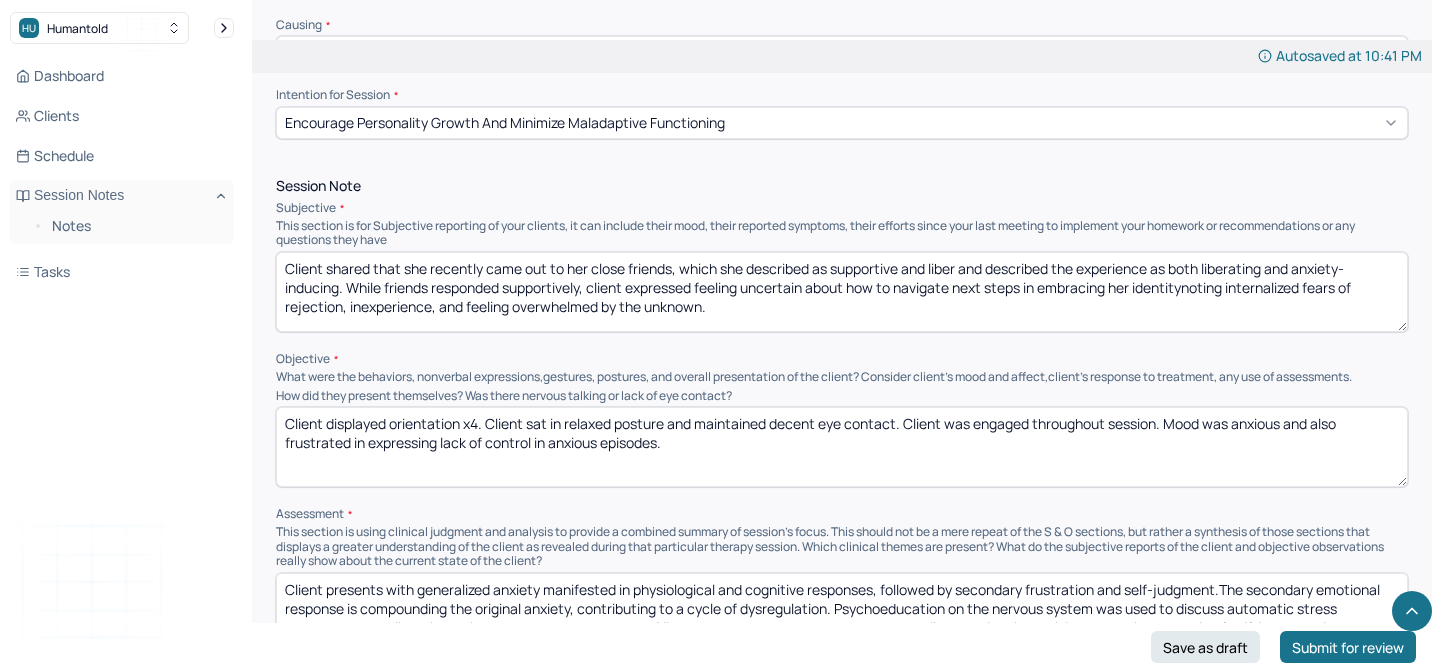 click on "Client shared that she recently came out to her close friends, which she described as supportive and liber and described the experience as both liberating and anxiety-inducing. While friends responded supportively, client expressed feeling uncertain about how to navigate next steps in embracing her identitynoting internalized fears of rejection, inexperience, and feeling overwhelmed by the unknown." at bounding box center [842, 292] 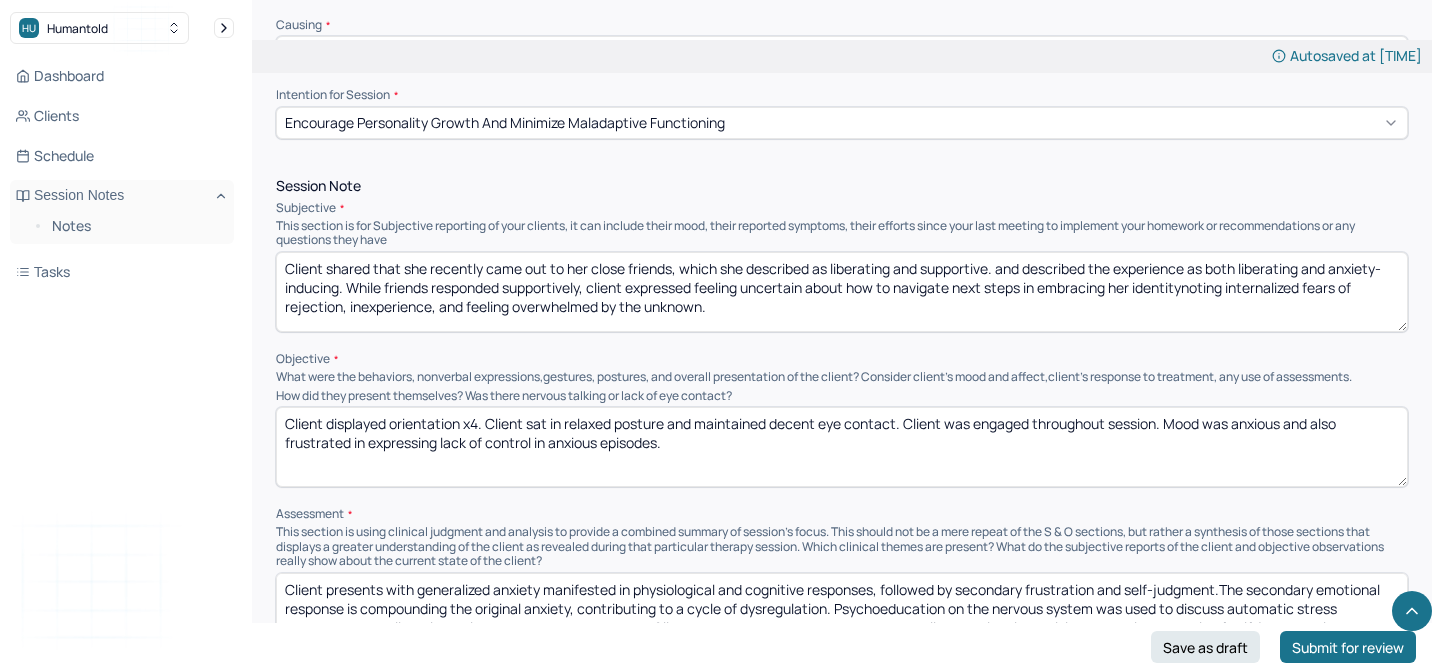 drag, startPoint x: 593, startPoint y: 282, endPoint x: 998, endPoint y: 257, distance: 405.77087 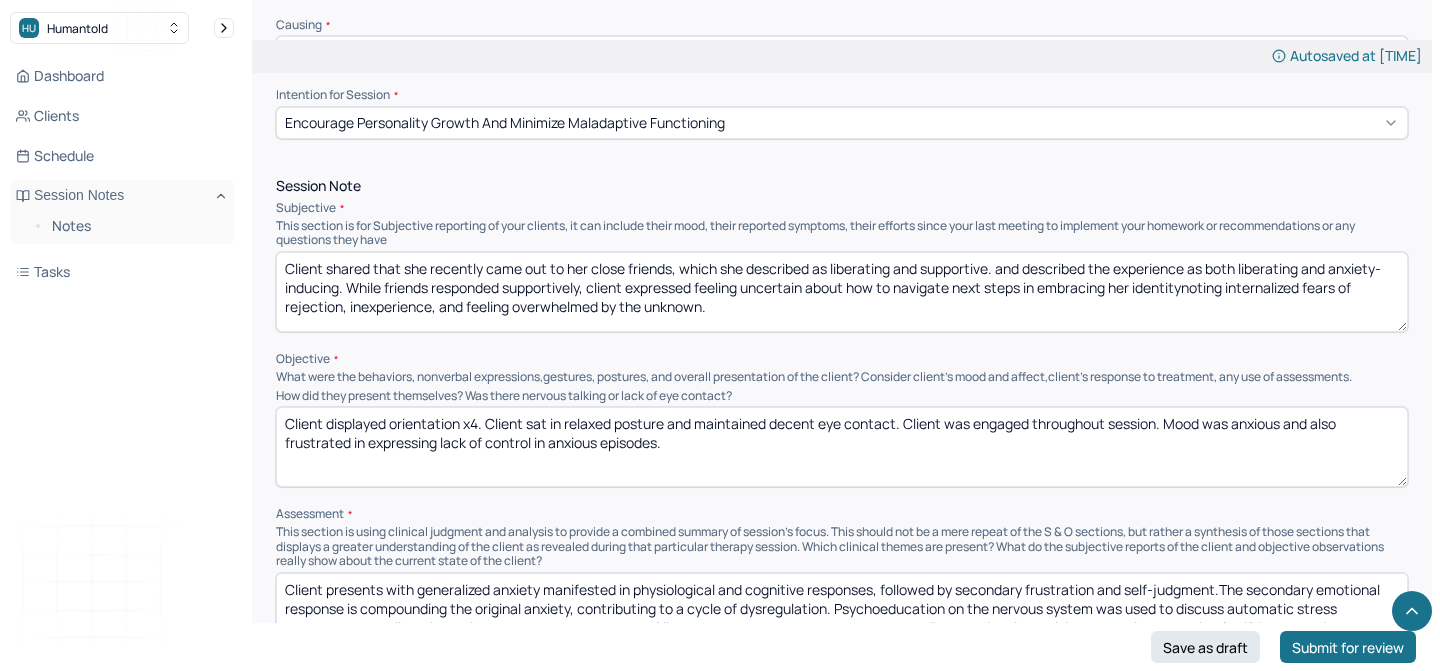 click on "Client shared that she recently came out to her close friends, which she described as liberating and supportive and described the experience as both liberating and anxiety-inducing. While friends responded supportively, client expressed feeling uncertain about how to navigate next steps in embracing her identitynoting internalized fears of rejection, inexperience, and feeling overwhelmed by the unknown." at bounding box center (842, 292) 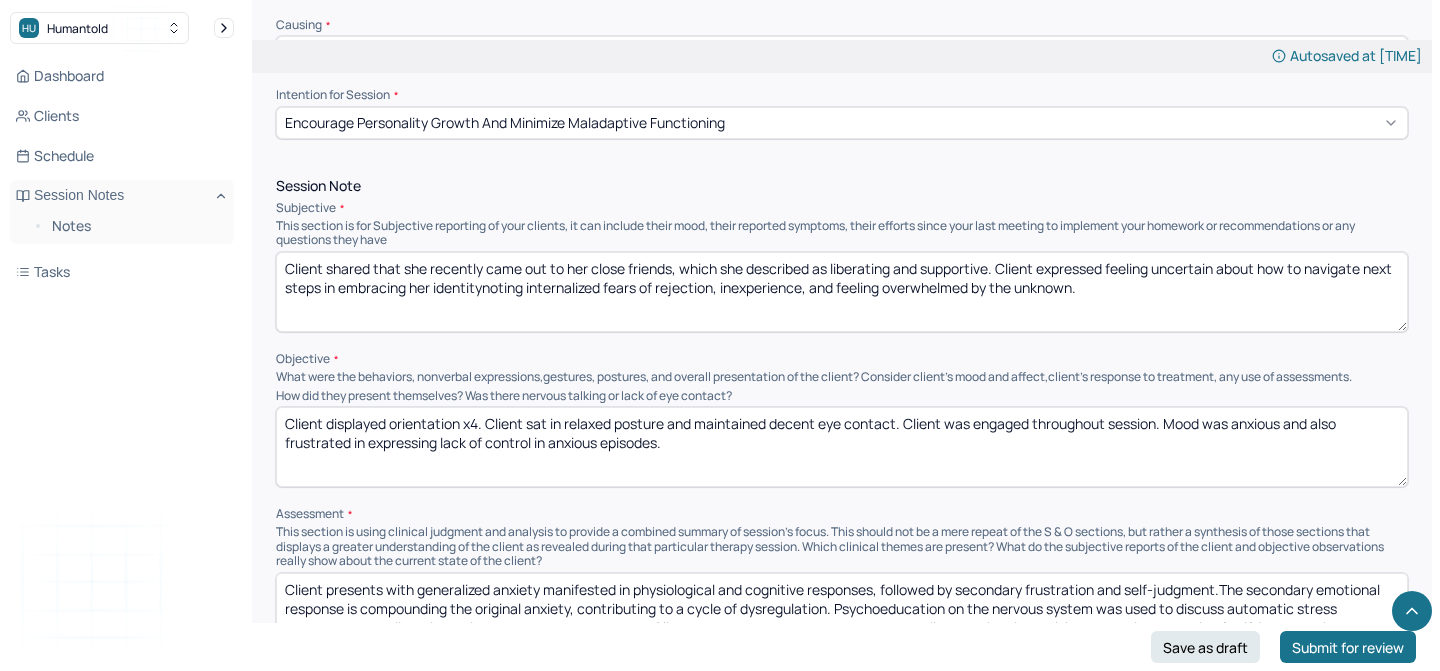 click on "Client shared that she recently came out to her close friends, which she described as liberating and supportive. Client expressed feeling uncertain about how to navigate next steps in embracing her identitynoting internalized fears of rejection, inexperience, and feeling overwhelmed by the unknown." at bounding box center [842, 292] 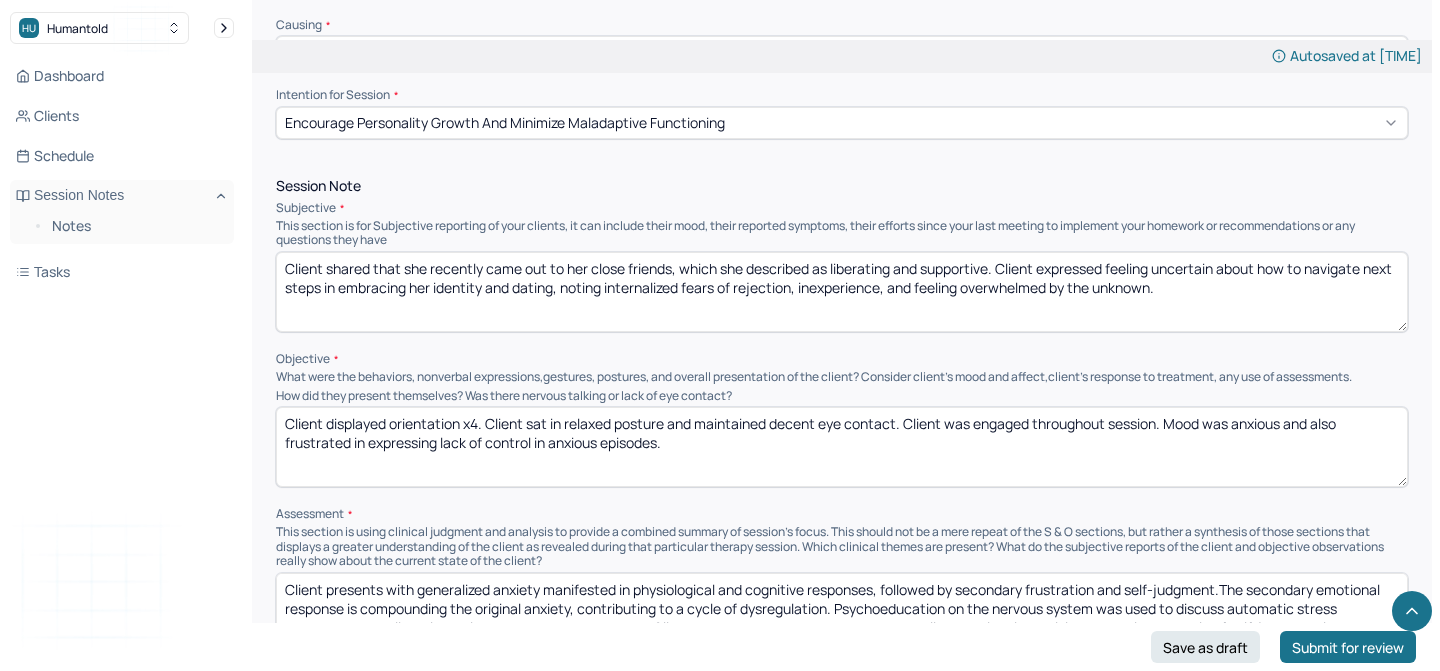 drag, startPoint x: 604, startPoint y: 281, endPoint x: 684, endPoint y: 279, distance: 80.024994 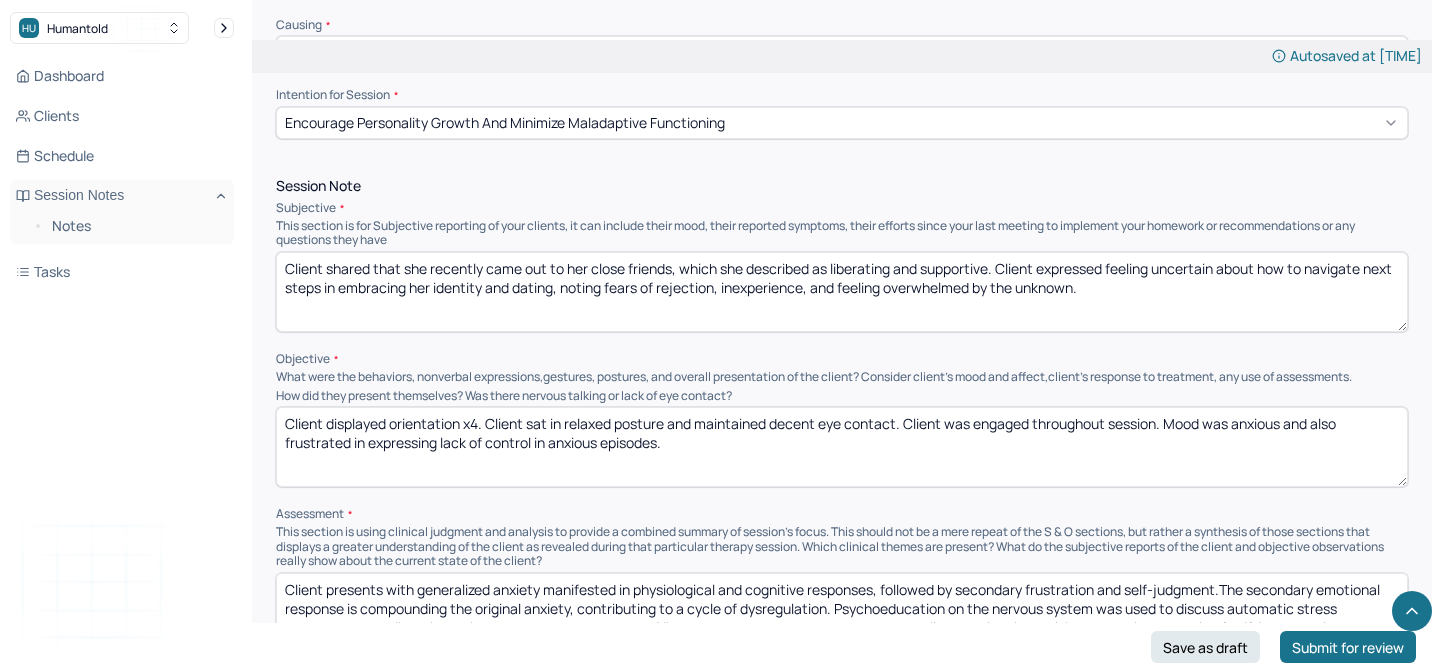 click on "Client shared that she recently came out to her close friends, which she described as liberating and supportive. Client expressed feeling uncertain about how to navigate next steps in embracing her identity and dating, noting fears of rejection, inexperience, and feeling overwhelmed by the unknown." at bounding box center [842, 292] 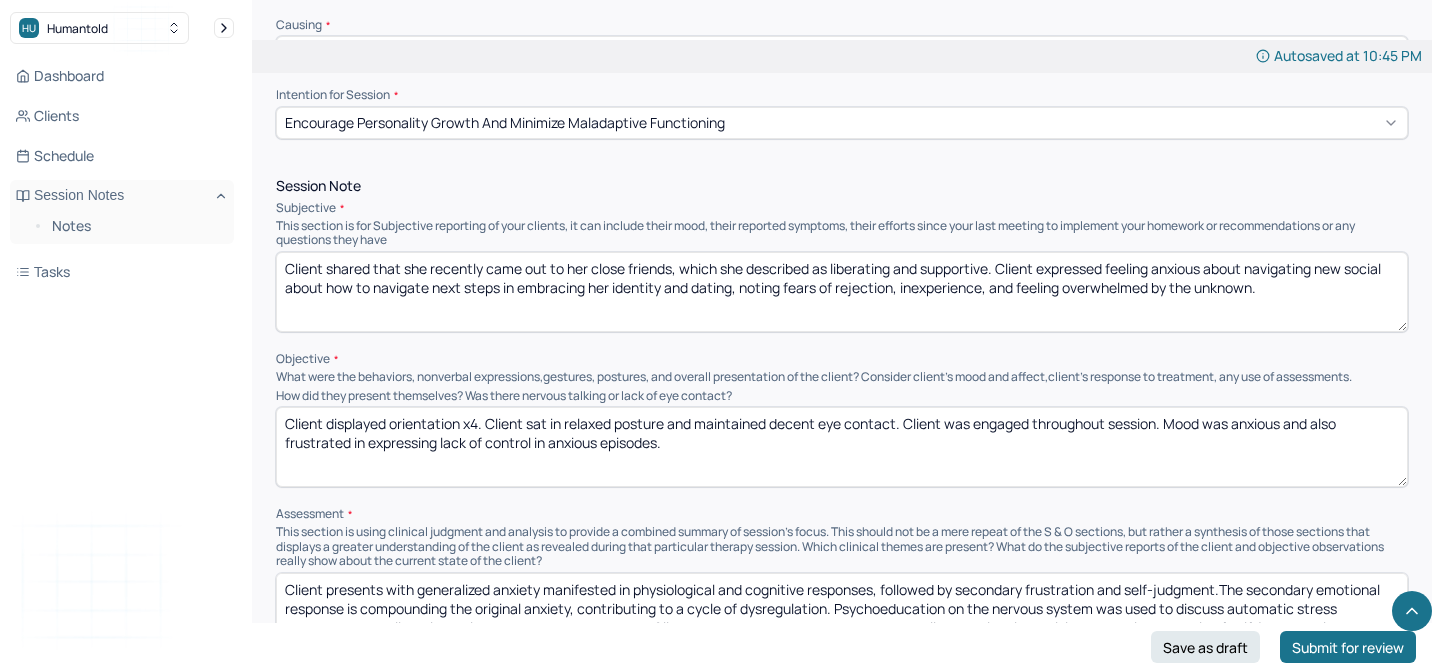 drag, startPoint x: 1322, startPoint y: 261, endPoint x: 430, endPoint y: 280, distance: 892.20233 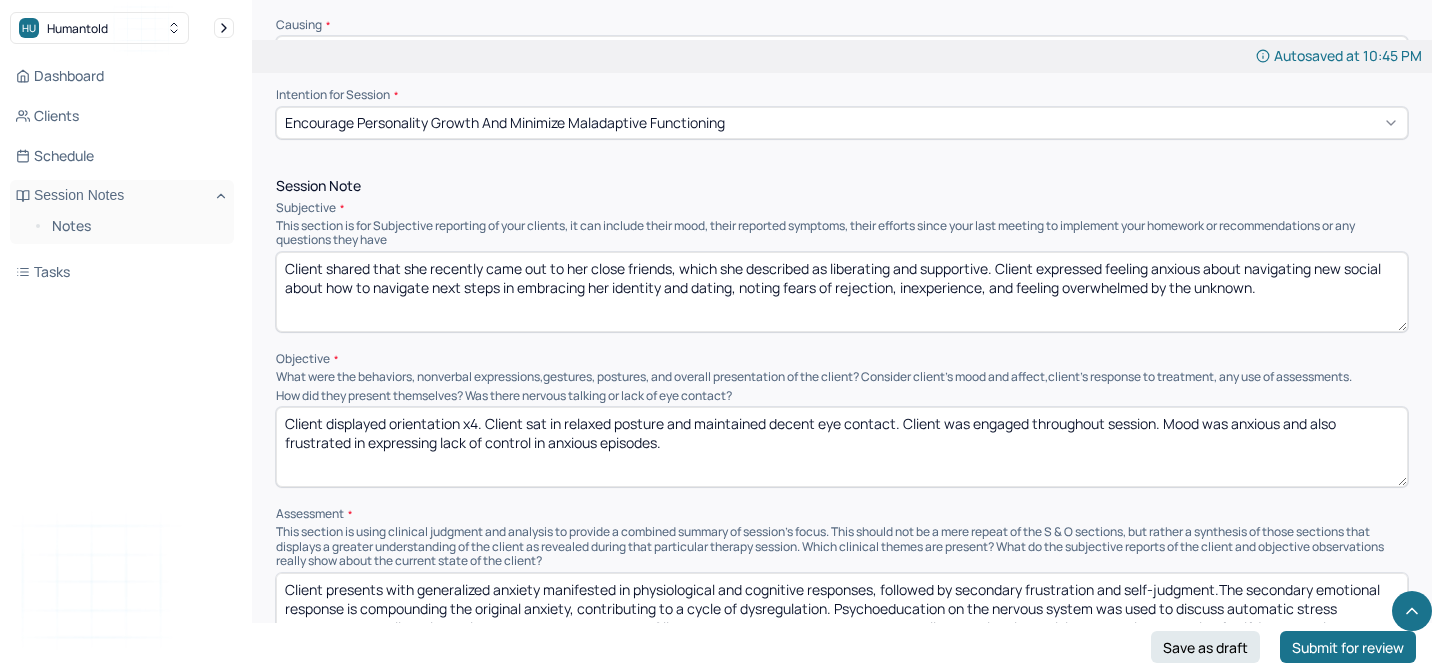 click on "Client shared that she recently came out to her close friends, which she described as liberating and supportive. Client expressed feeling anxious about navigating new social  about how to navigate next steps in embracing her identity and dating, noting fears of rejection, inexperience, and feeling overwhelmed by the unknown." at bounding box center [842, 292] 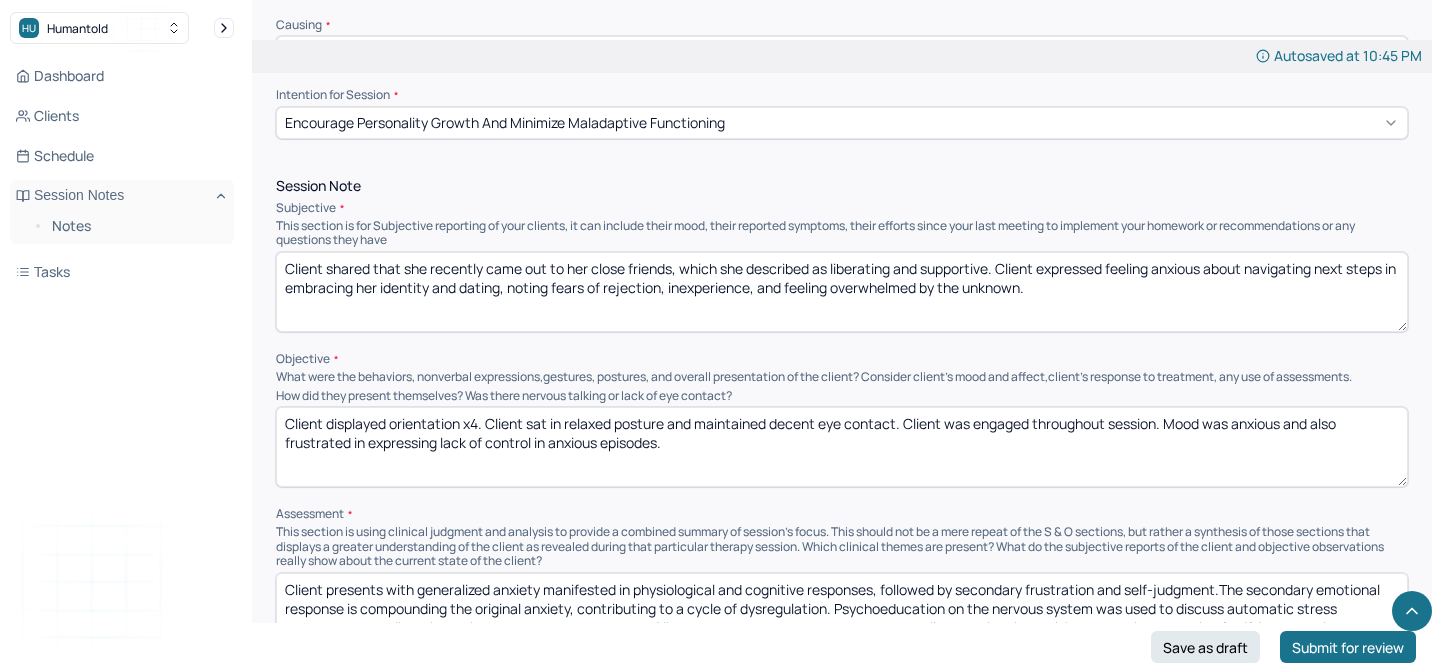 drag, startPoint x: 952, startPoint y: 281, endPoint x: 801, endPoint y: 281, distance: 151 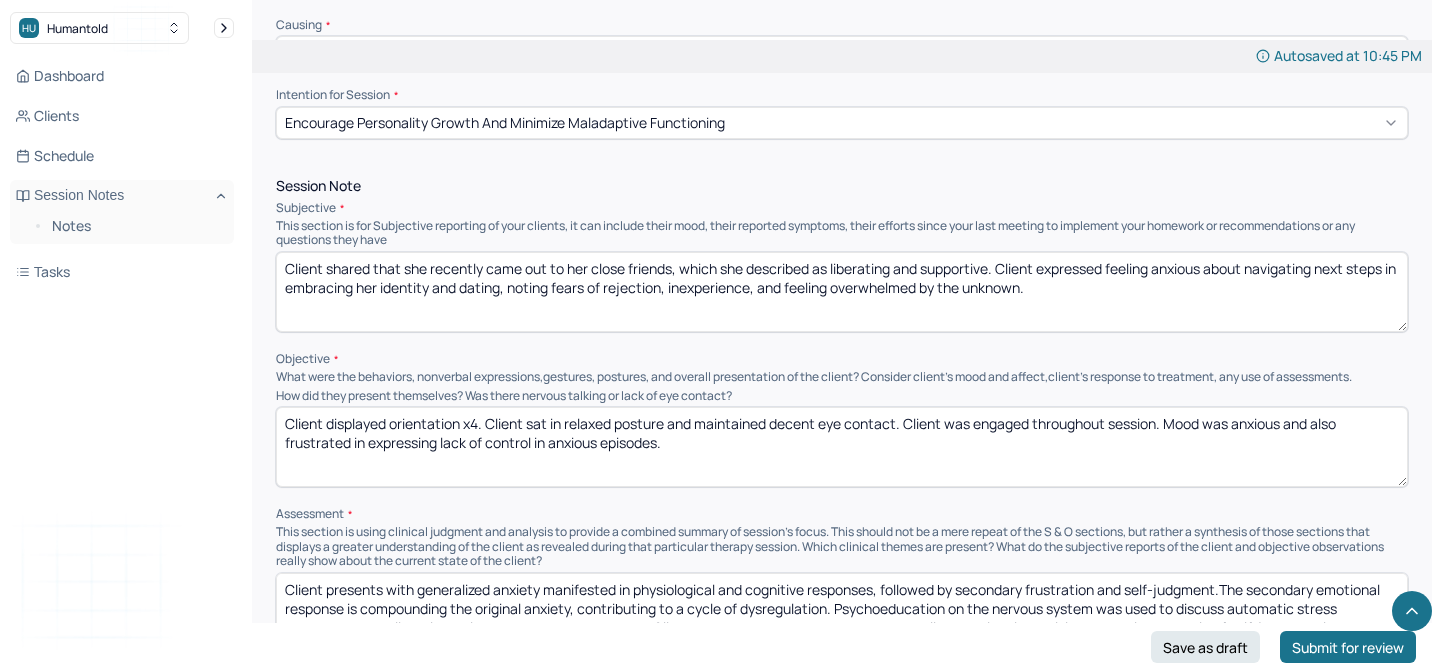 click on "Client shared that she recently came out to her close friends, which she described as liberating and supportive. Client expressed feeling anxious about navigating next steps in embracing her identity and dating, noting fears of rejection, inexperience, and feeling overwhelmed by the unknown." at bounding box center [842, 292] 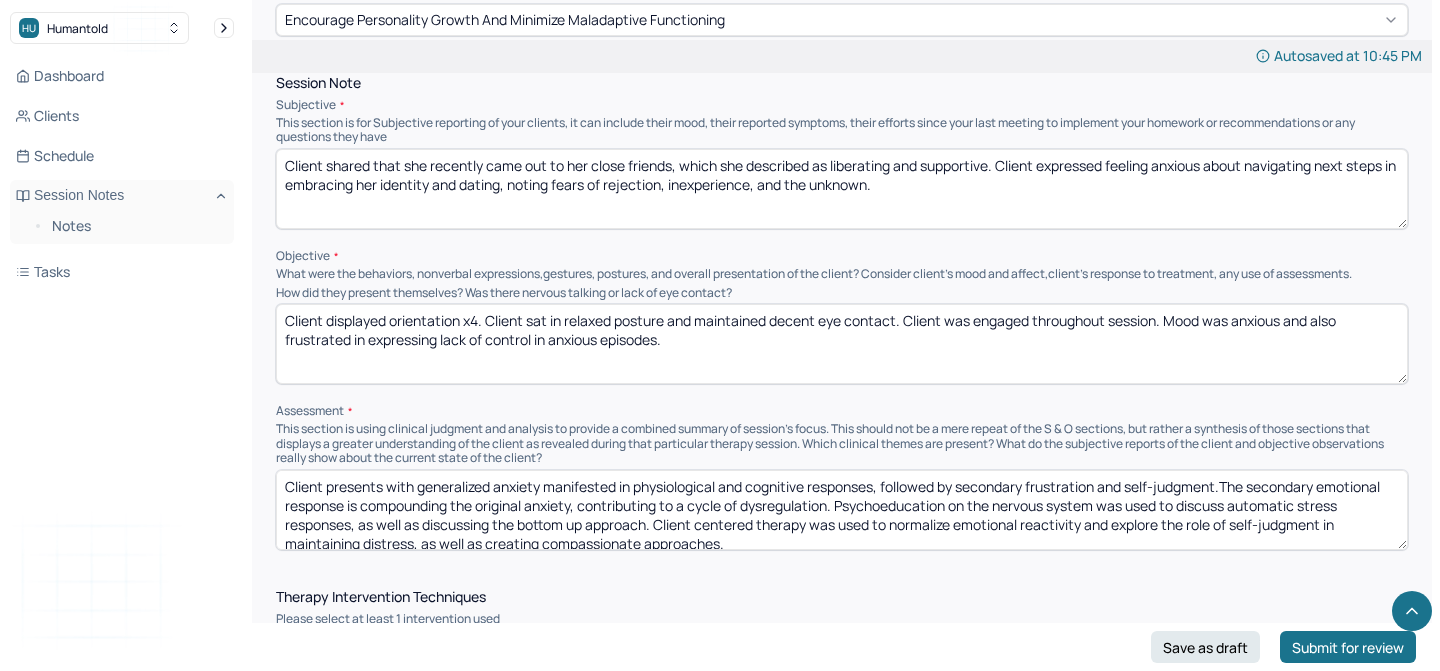 scroll, scrollTop: 1176, scrollLeft: 0, axis: vertical 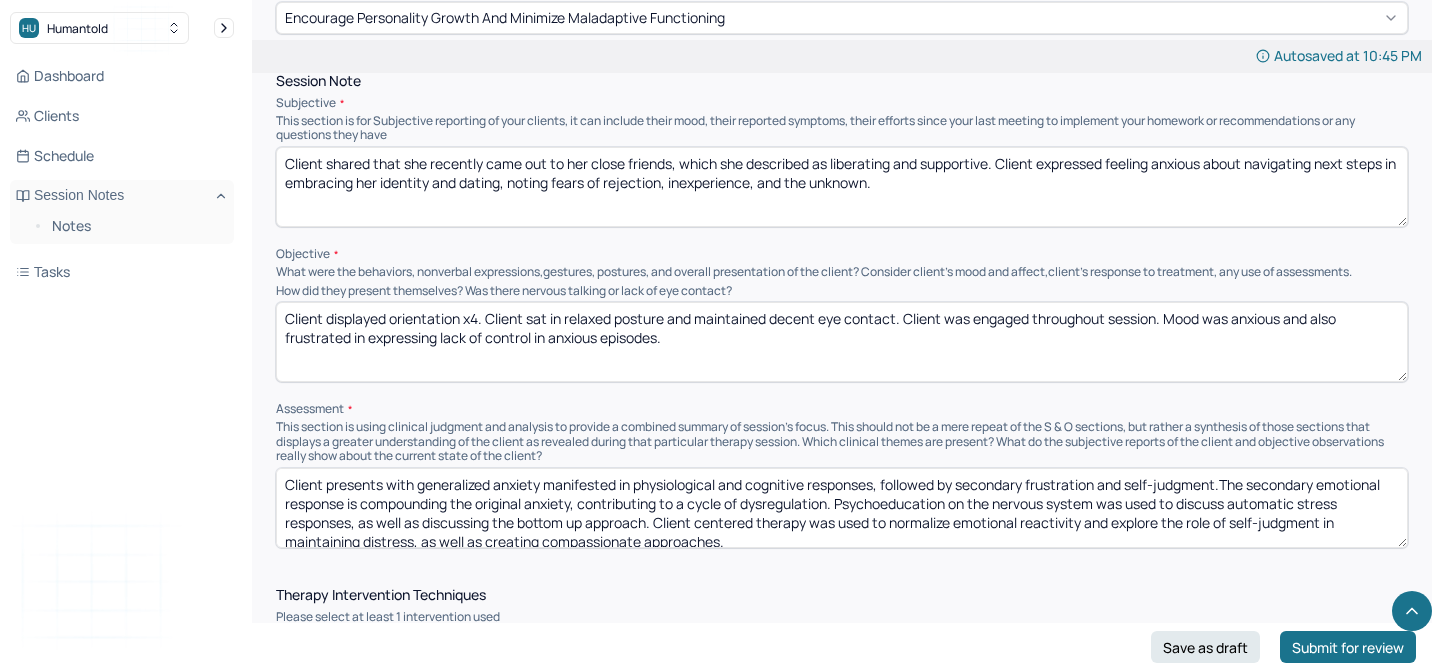 type on "Client shared that she recently came out to her close friends, which she described as liberating and supportive. Client expressed feeling anxious about navigating next steps in embracing her identity and dating, noting fears of rejection, inexperience, and the unknown." 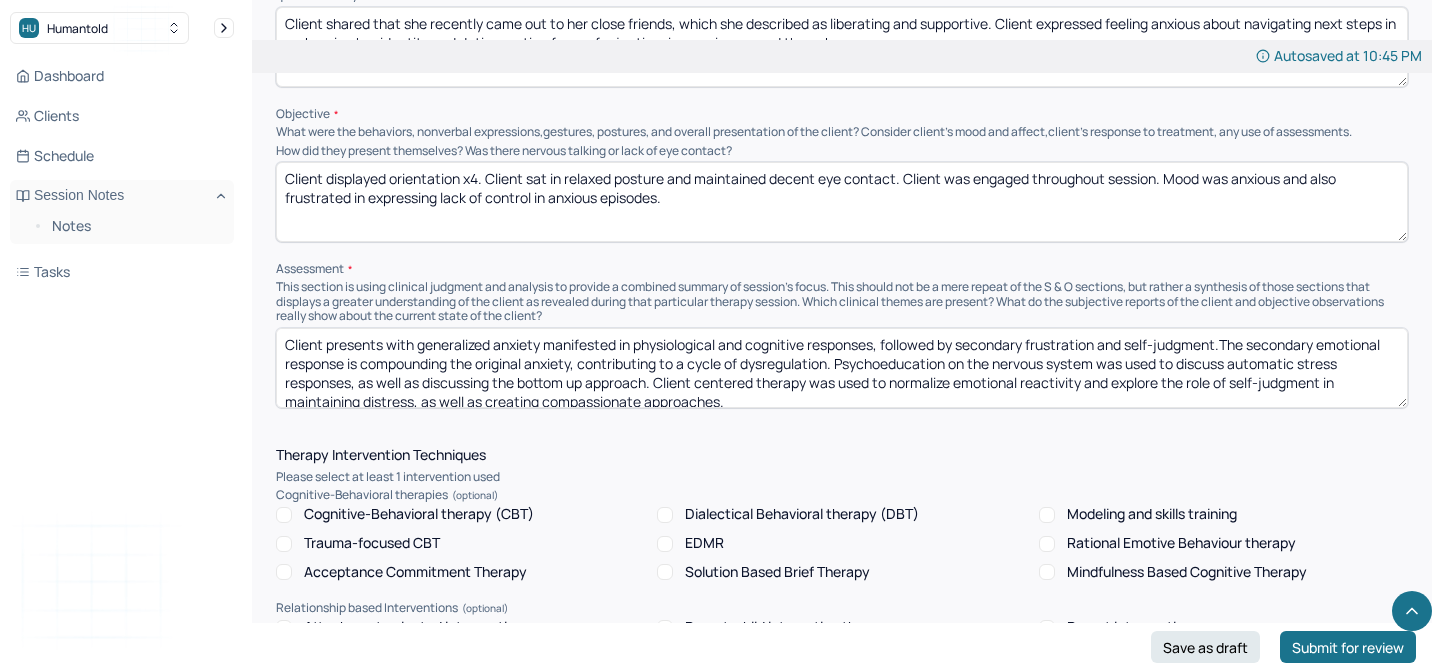 scroll, scrollTop: 1317, scrollLeft: 0, axis: vertical 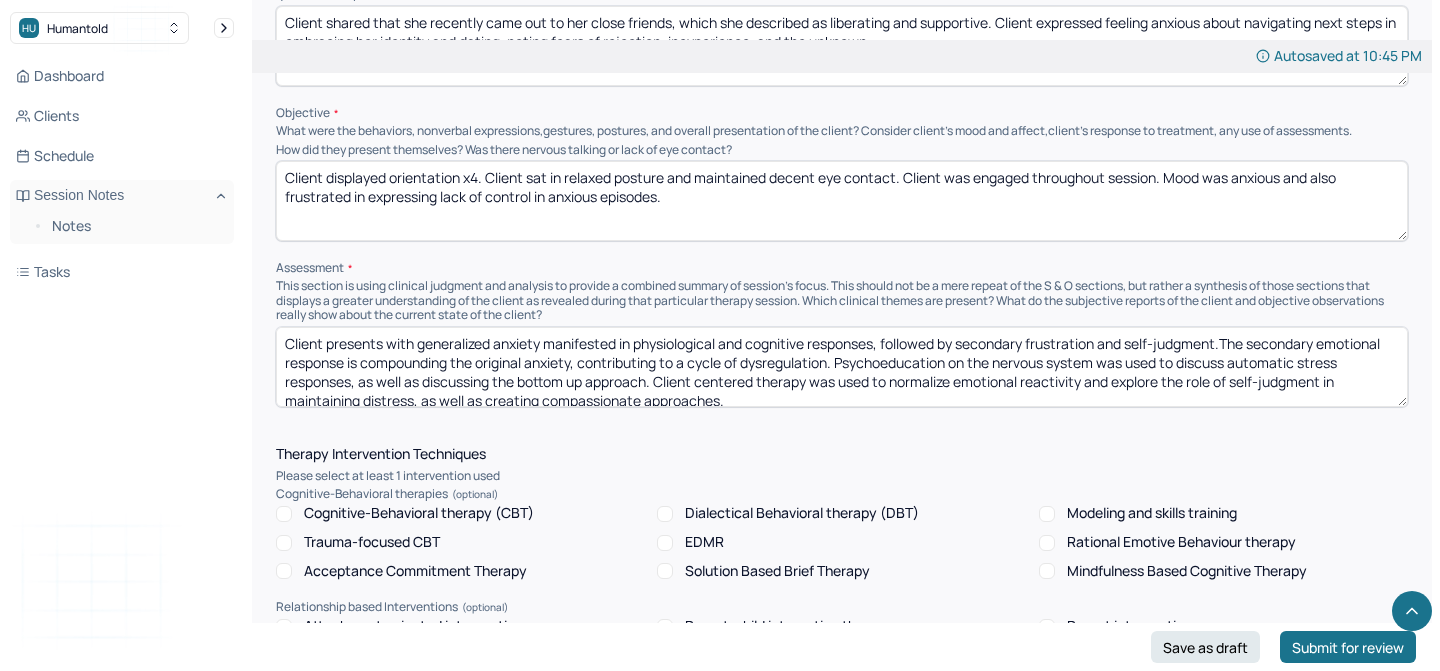 click on "Client displayed orientation x4. Client sat in relaxed posture and maintained decent eye contact. Client was engaged throughout session. Mood was anxious and also frustrated in expressing lack of control in anxious episodes." at bounding box center (842, 201) 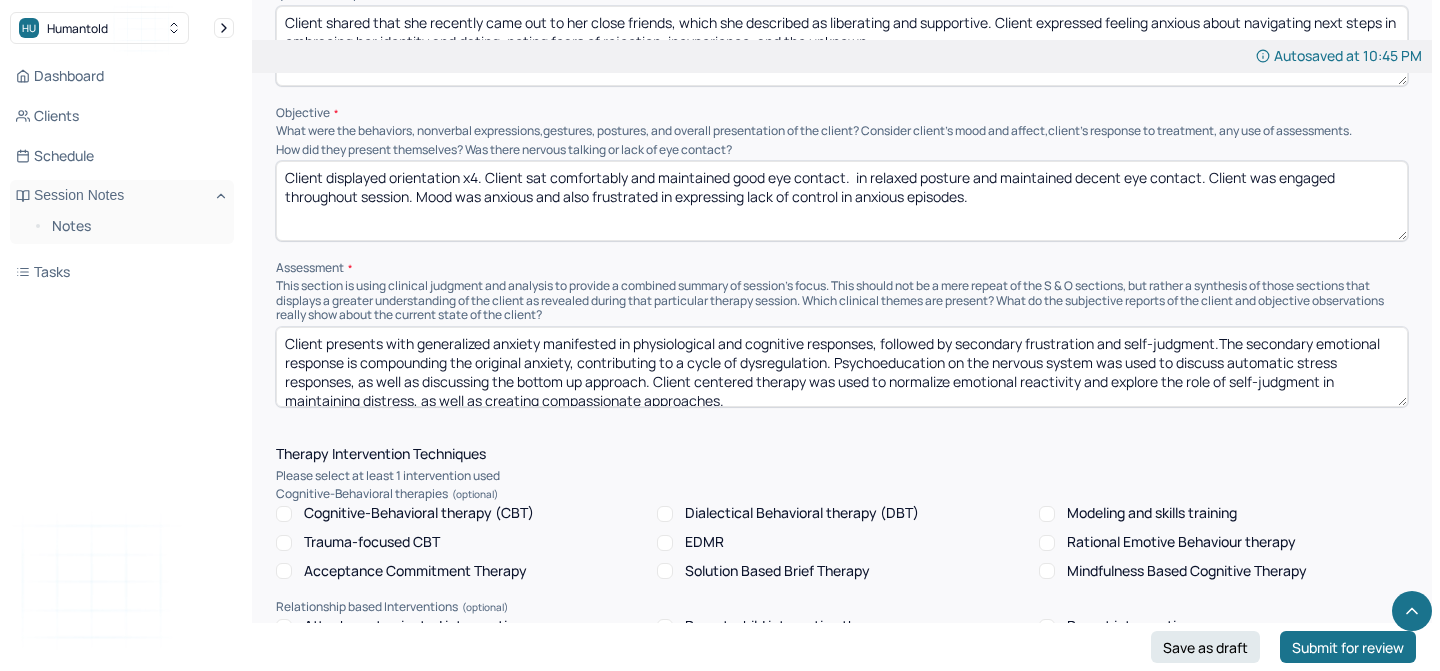 paste on "Client presented as oriented, articulate, and emotionally expressive" 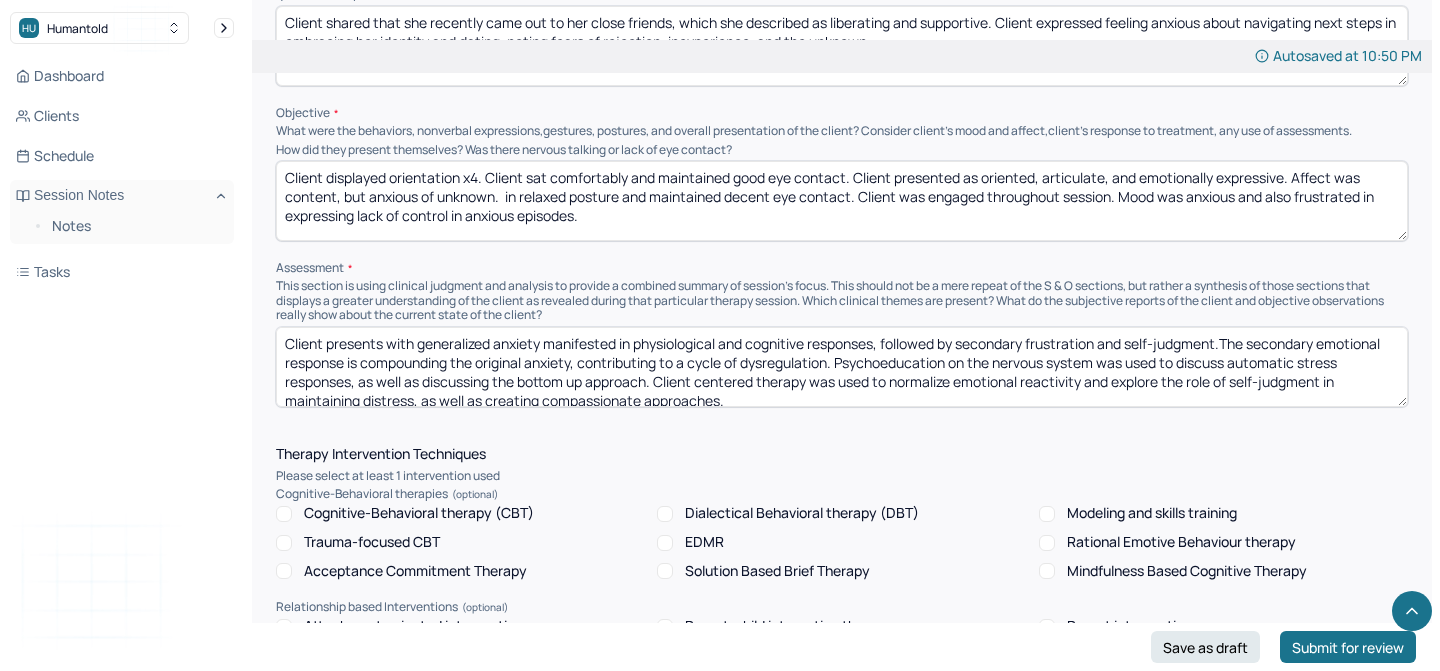 drag, startPoint x: 504, startPoint y: 191, endPoint x: 618, endPoint y: 214, distance: 116.297035 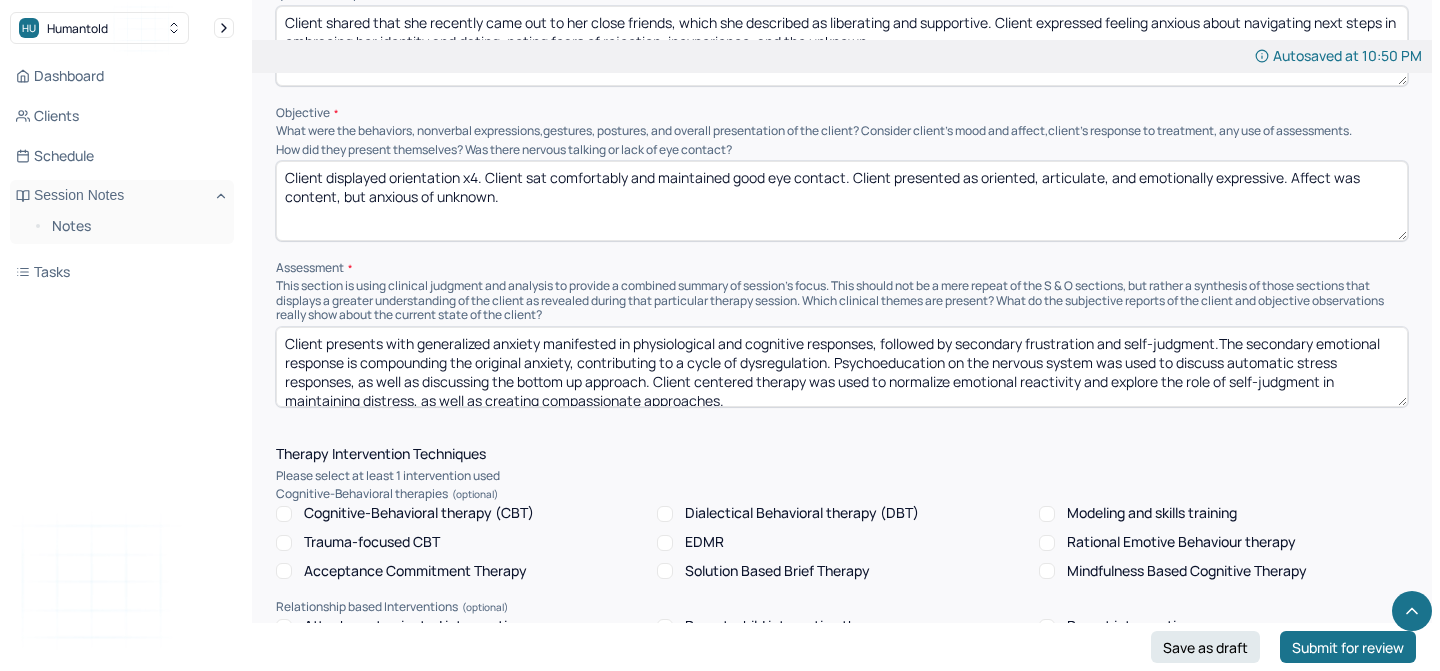 type on "Client displayed orientation x4. Client sat comfortably and maintained good eye contact. Client presented as oriented, articulate, and emotionally expressive. Affect was content, but anxious of unknown." 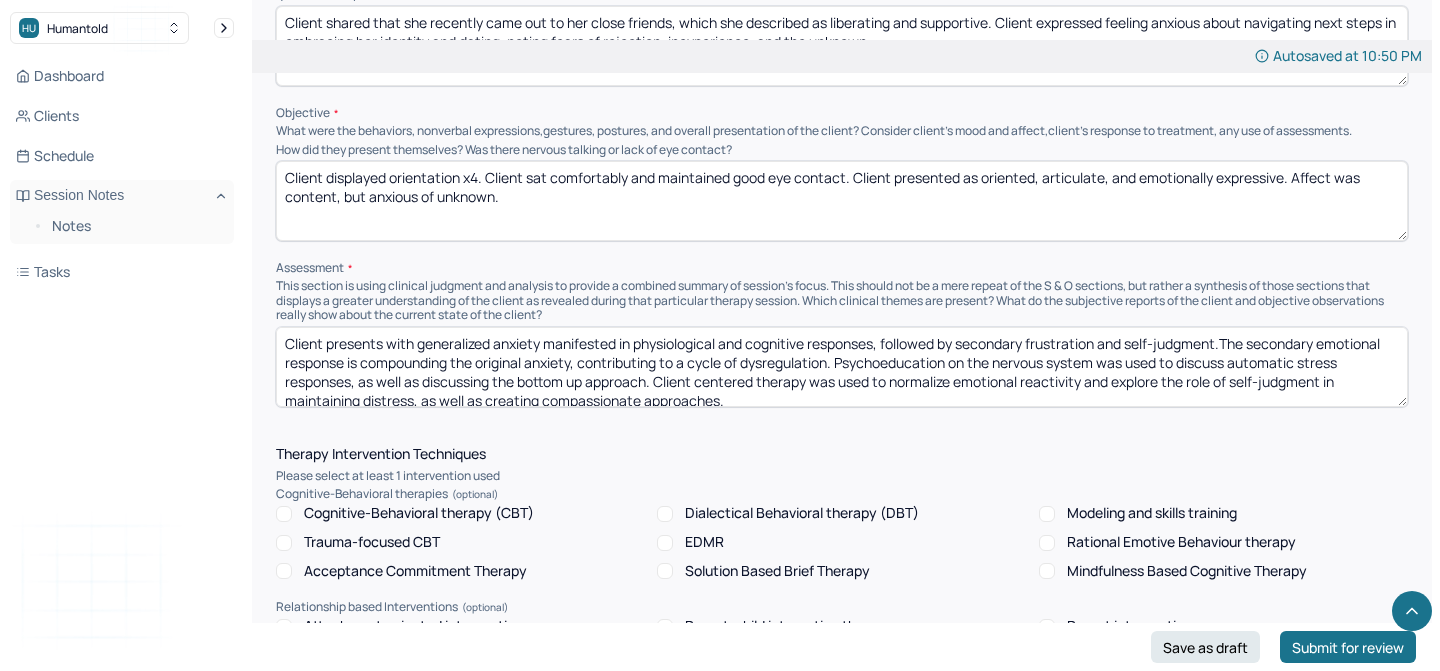 scroll, scrollTop: 9, scrollLeft: 0, axis: vertical 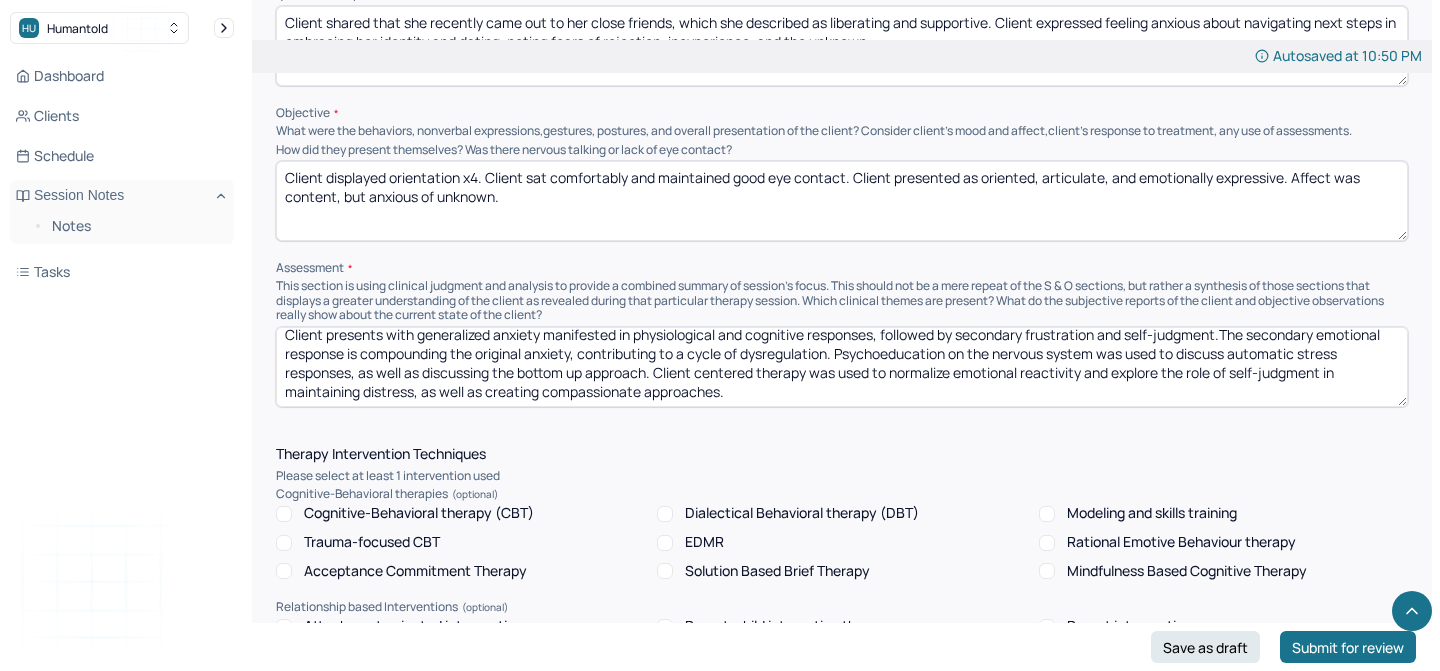 drag, startPoint x: 283, startPoint y: 337, endPoint x: 768, endPoint y: 437, distance: 495.20197 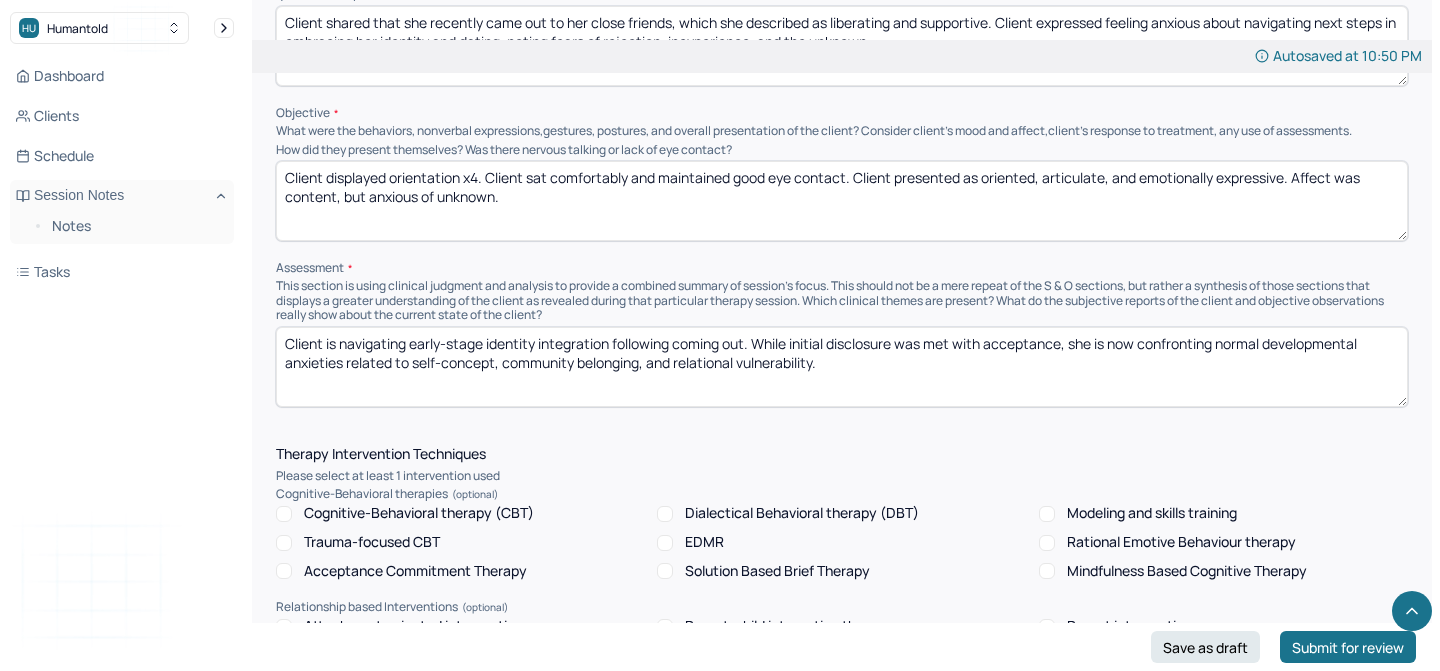 scroll, scrollTop: 0, scrollLeft: 0, axis: both 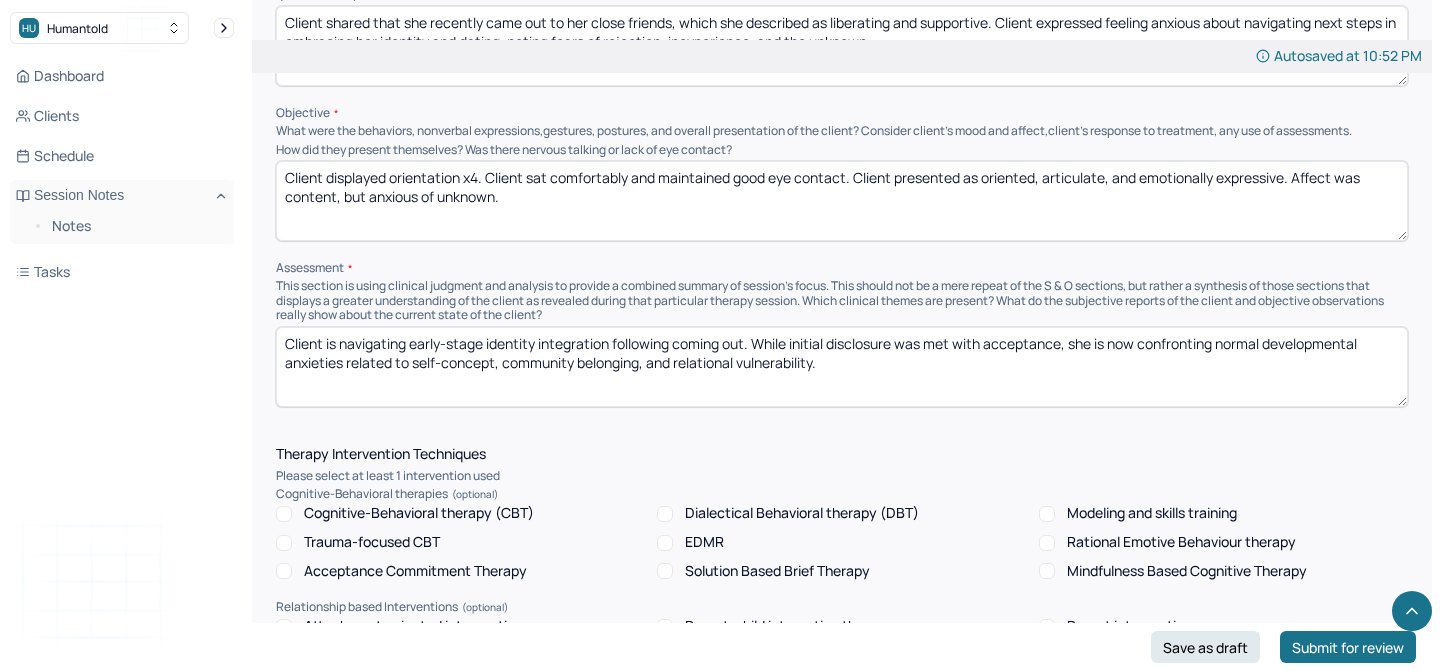 drag, startPoint x: 411, startPoint y: 335, endPoint x: 484, endPoint y: 338, distance: 73.061615 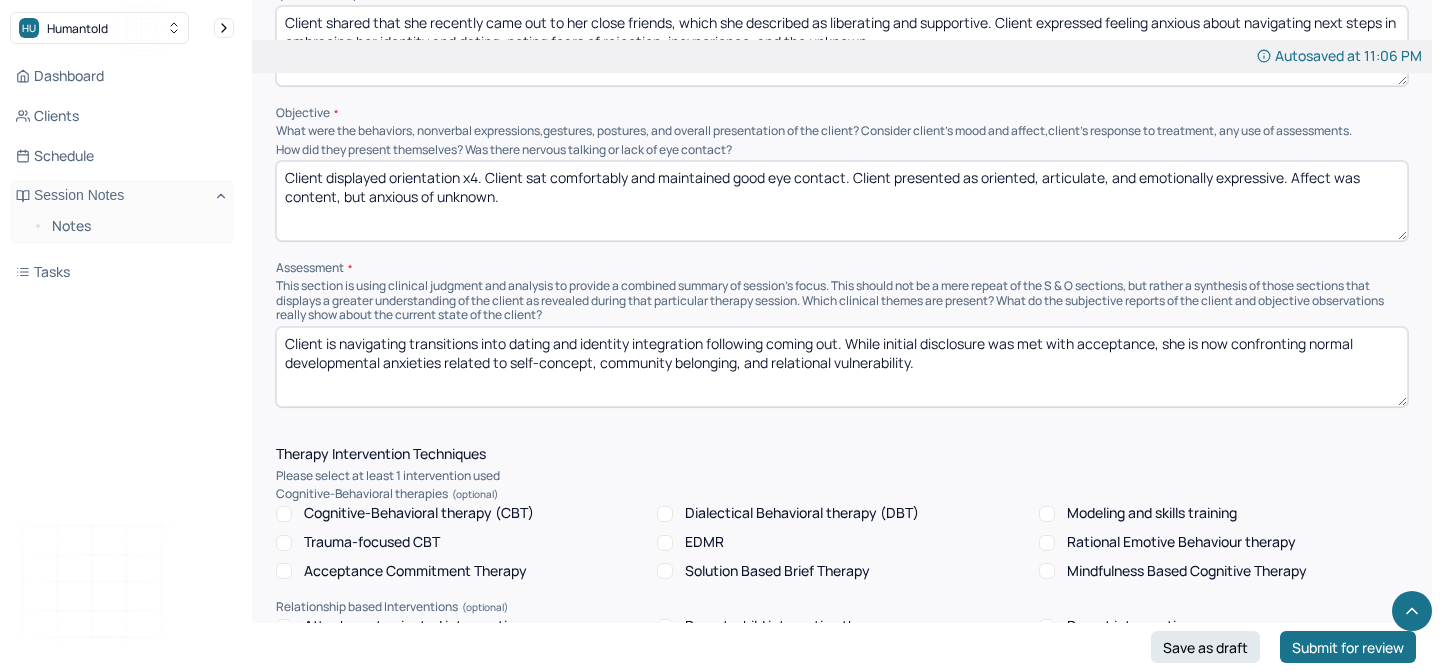 drag, startPoint x: 708, startPoint y: 336, endPoint x: 841, endPoint y: 333, distance: 133.03383 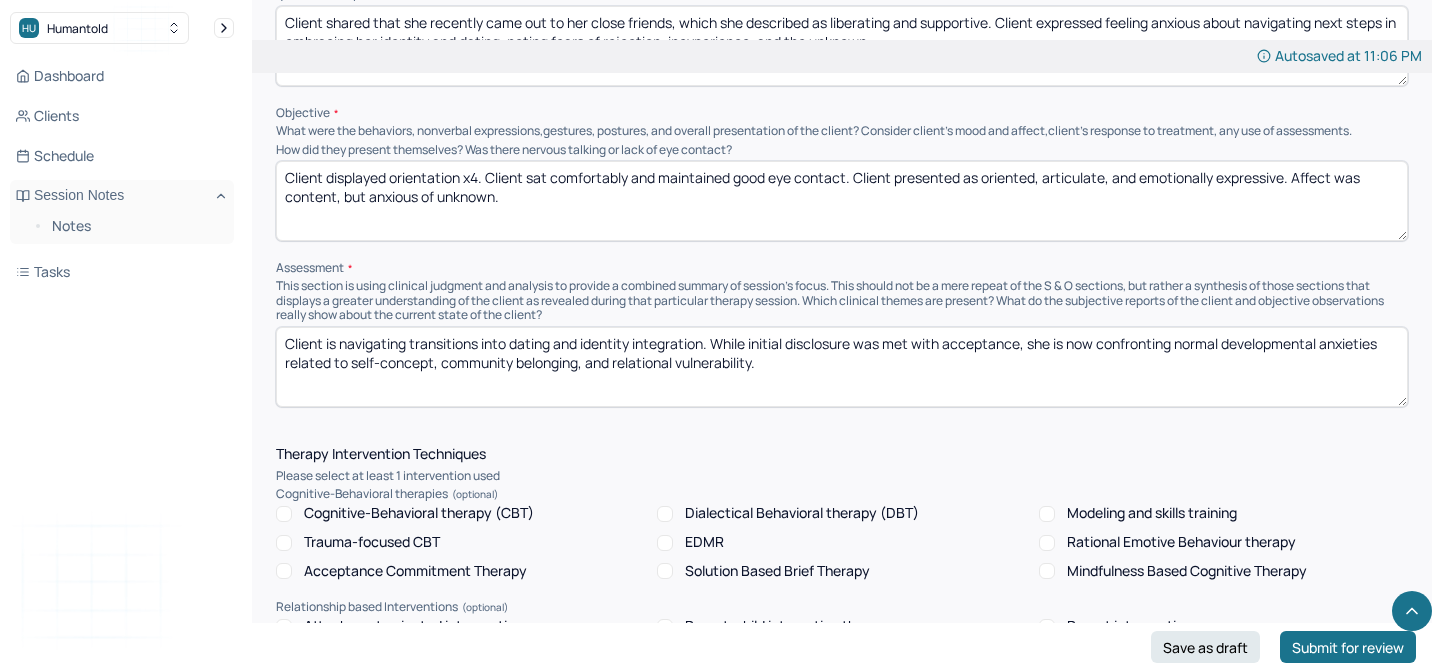drag, startPoint x: 1175, startPoint y: 334, endPoint x: 1226, endPoint y: 332, distance: 51.0392 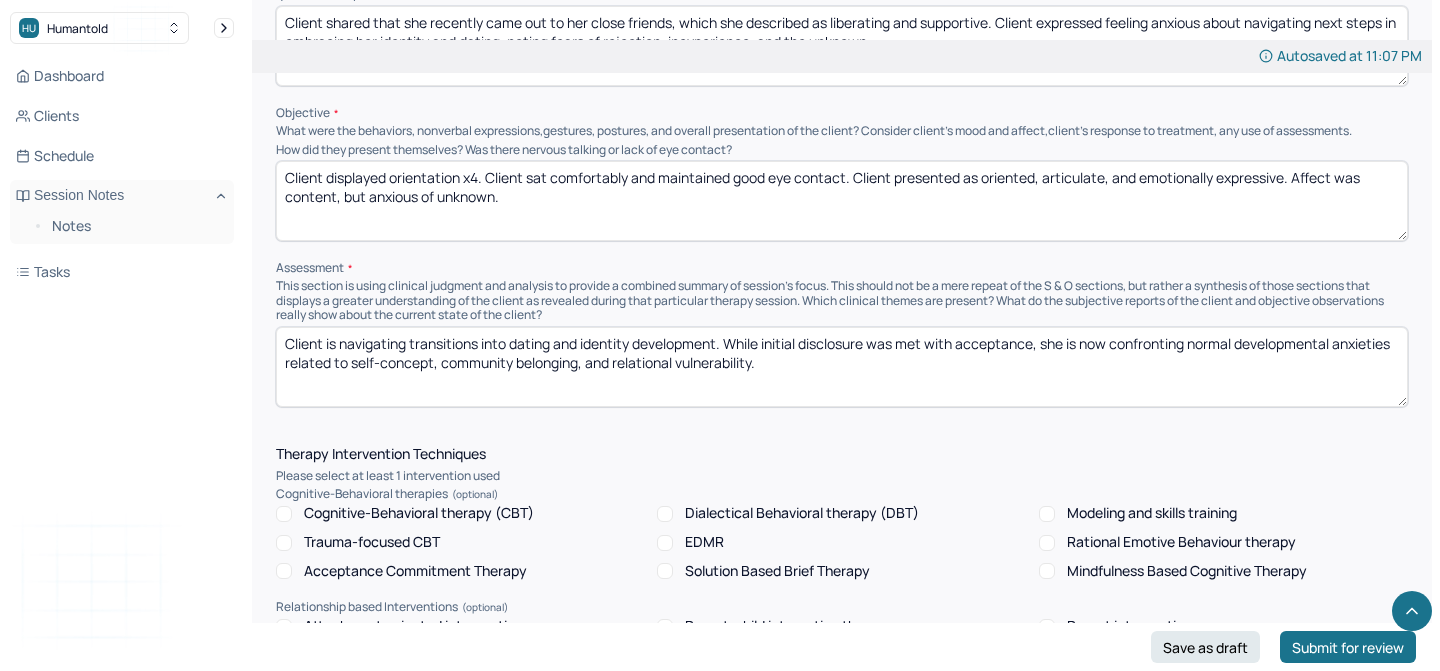 drag, startPoint x: 1081, startPoint y: 337, endPoint x: 1337, endPoint y: 345, distance: 256.12497 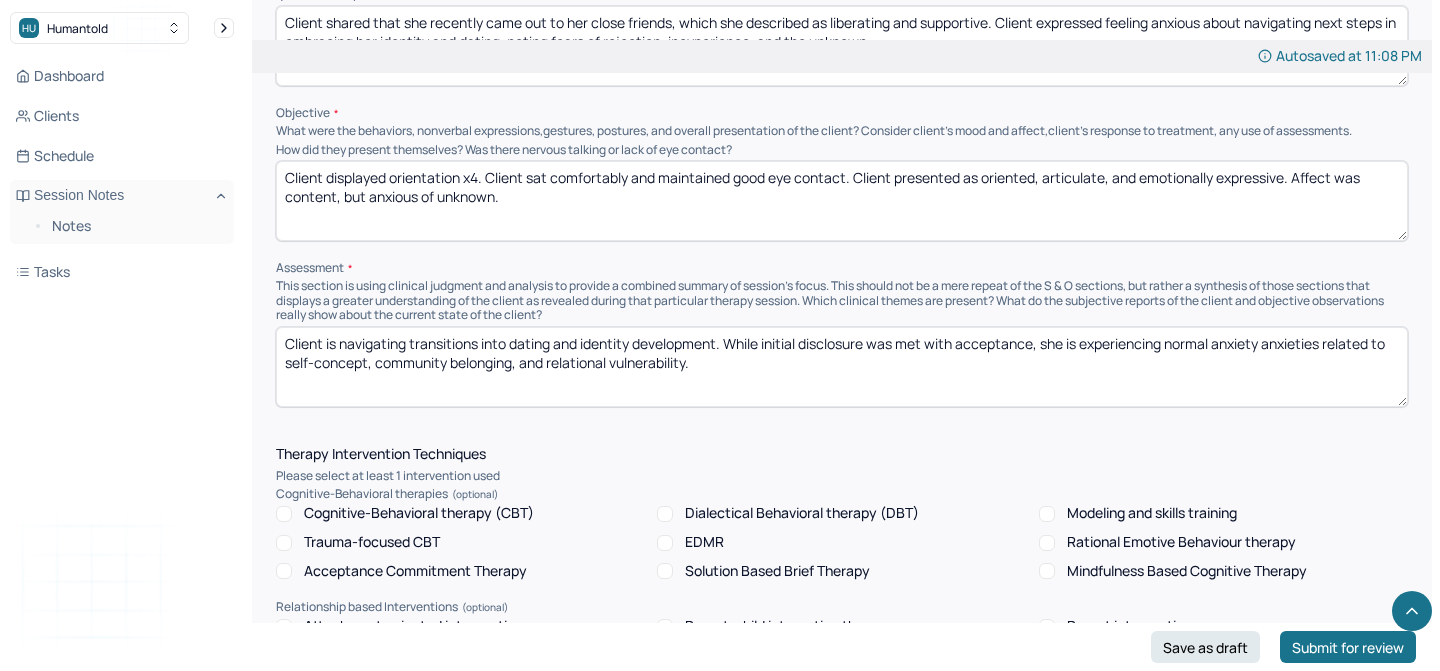 drag, startPoint x: 1267, startPoint y: 337, endPoint x: 1380, endPoint y: 339, distance: 113.0177 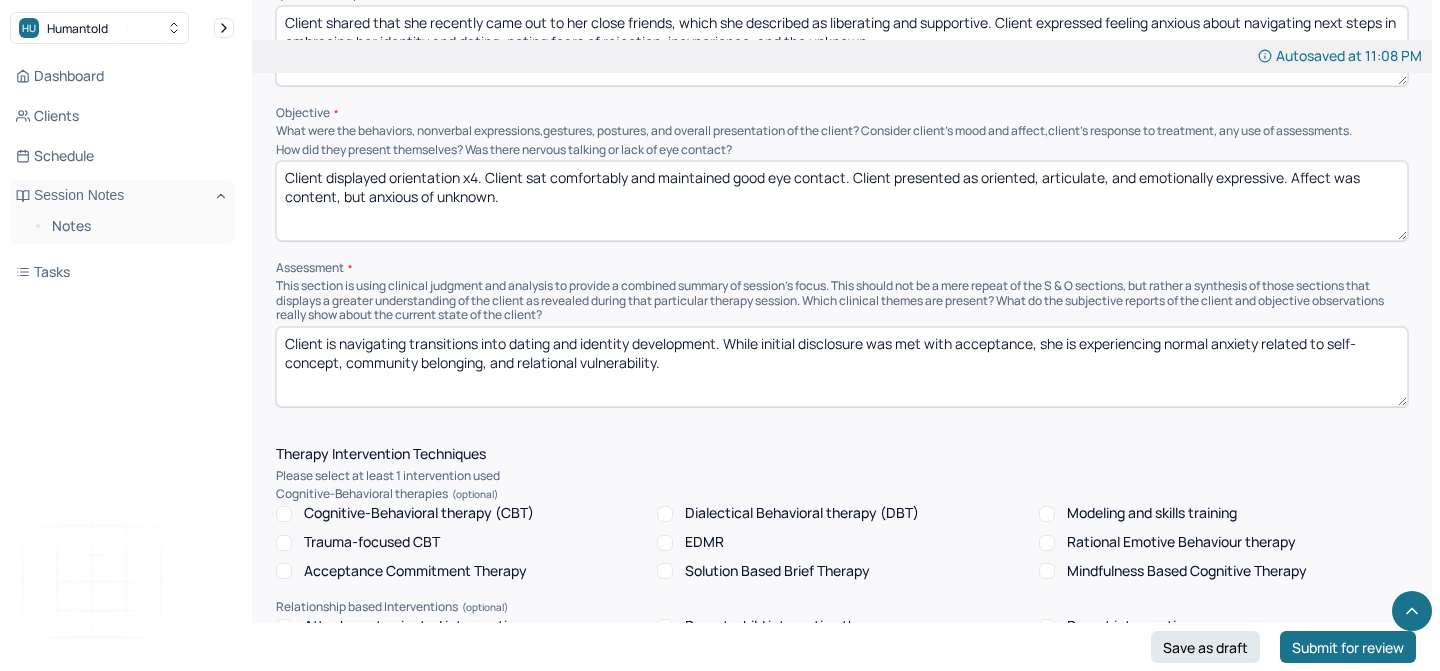 drag, startPoint x: 1334, startPoint y: 337, endPoint x: 339, endPoint y: 359, distance: 995.24316 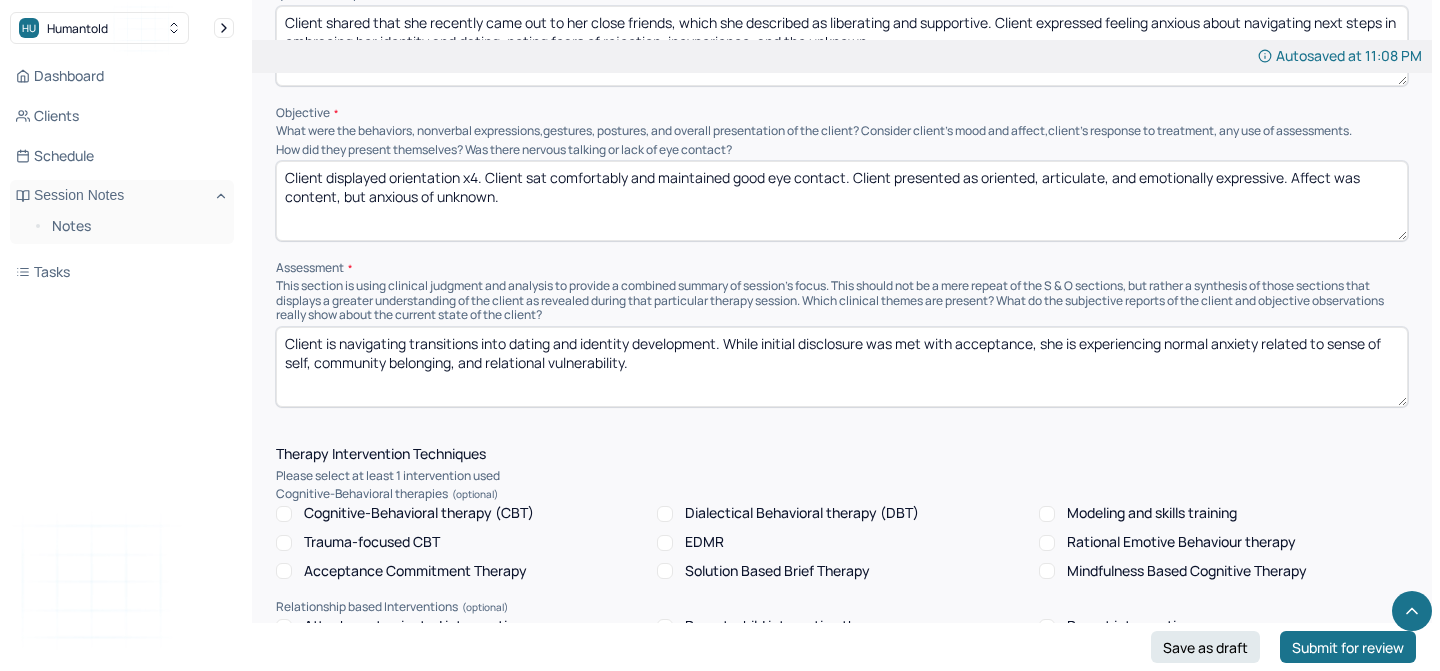 drag, startPoint x: 386, startPoint y: 355, endPoint x: 456, endPoint y: 352, distance: 70.064255 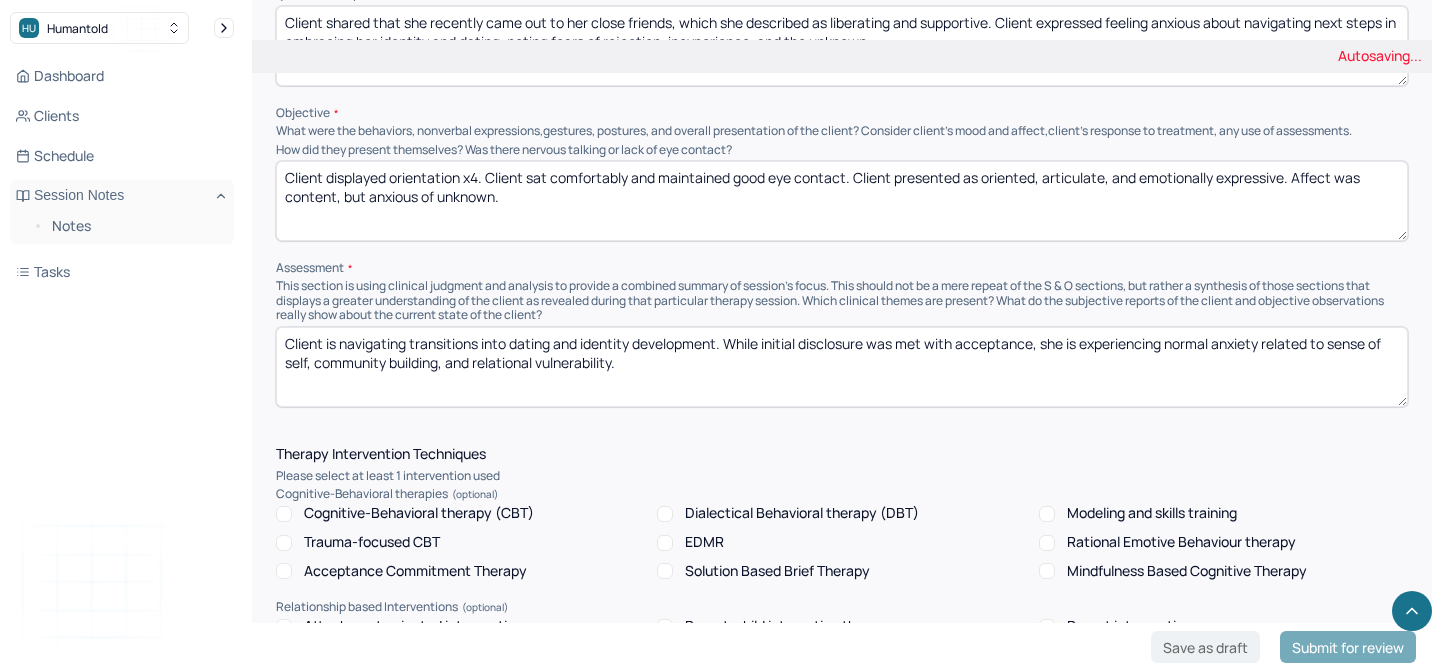 click on "Client is navigating transitions into dating and identity development. While initial disclosure was met with acceptance, she is experiencing normal anxiety related to sense of self, community belonging, and relational vulnerability." at bounding box center [842, 367] 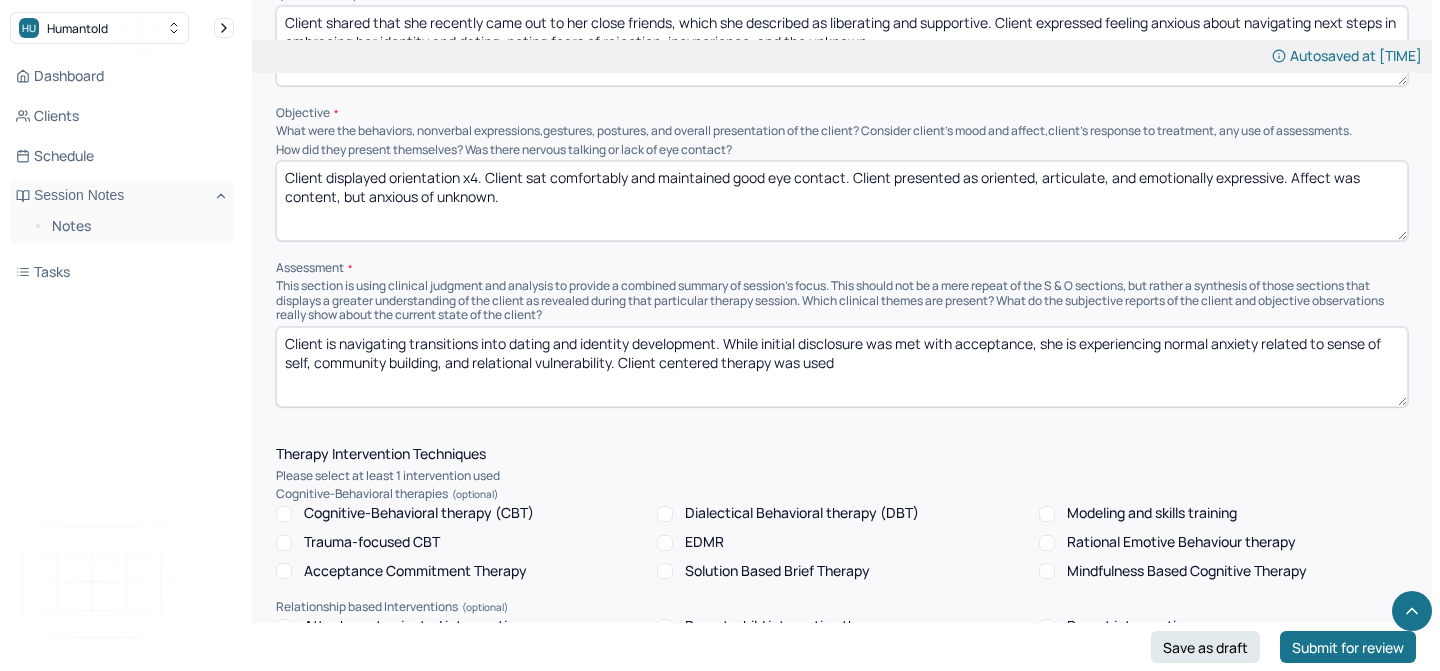 click on "Client is navigating transitions into dating and identity development. While initial disclosure was met with acceptance, she is experiencing normal anxiety related to sense of self, community building, and relational vulnerability. Cli" at bounding box center [842, 367] 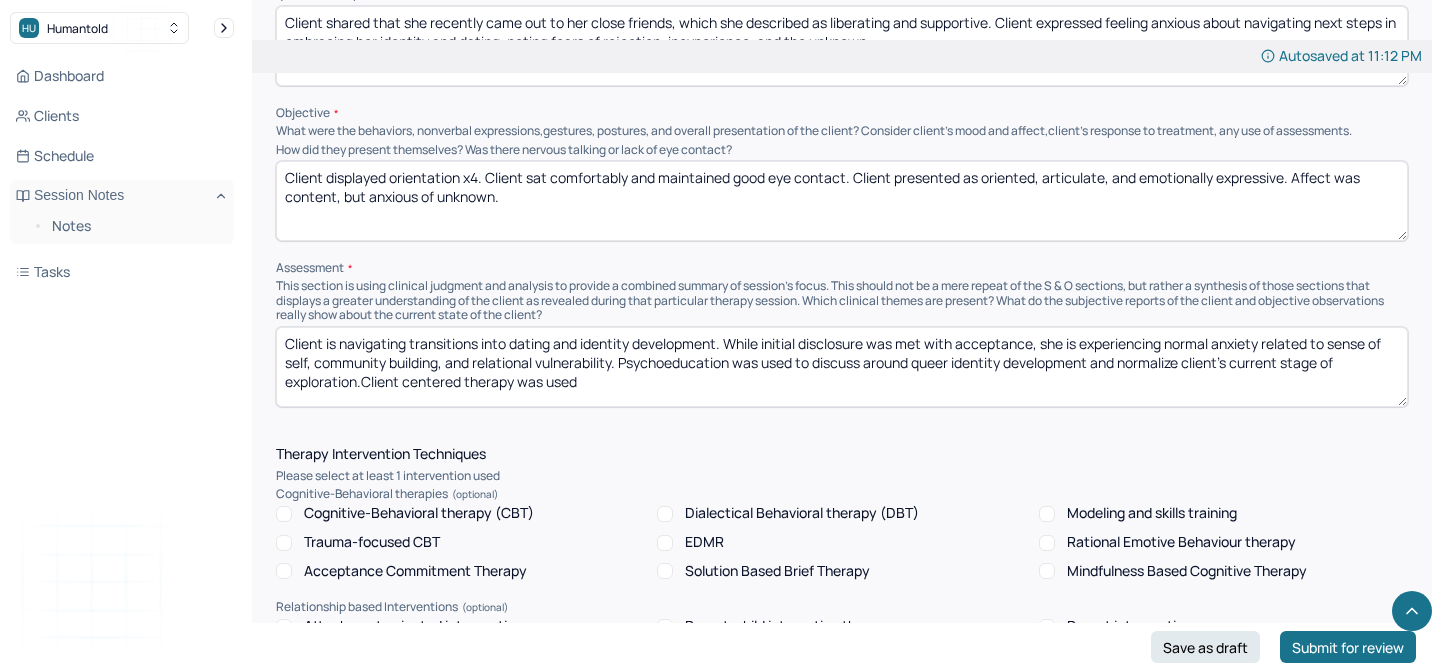 drag, startPoint x: 953, startPoint y: 355, endPoint x: 870, endPoint y: 353, distance: 83.02409 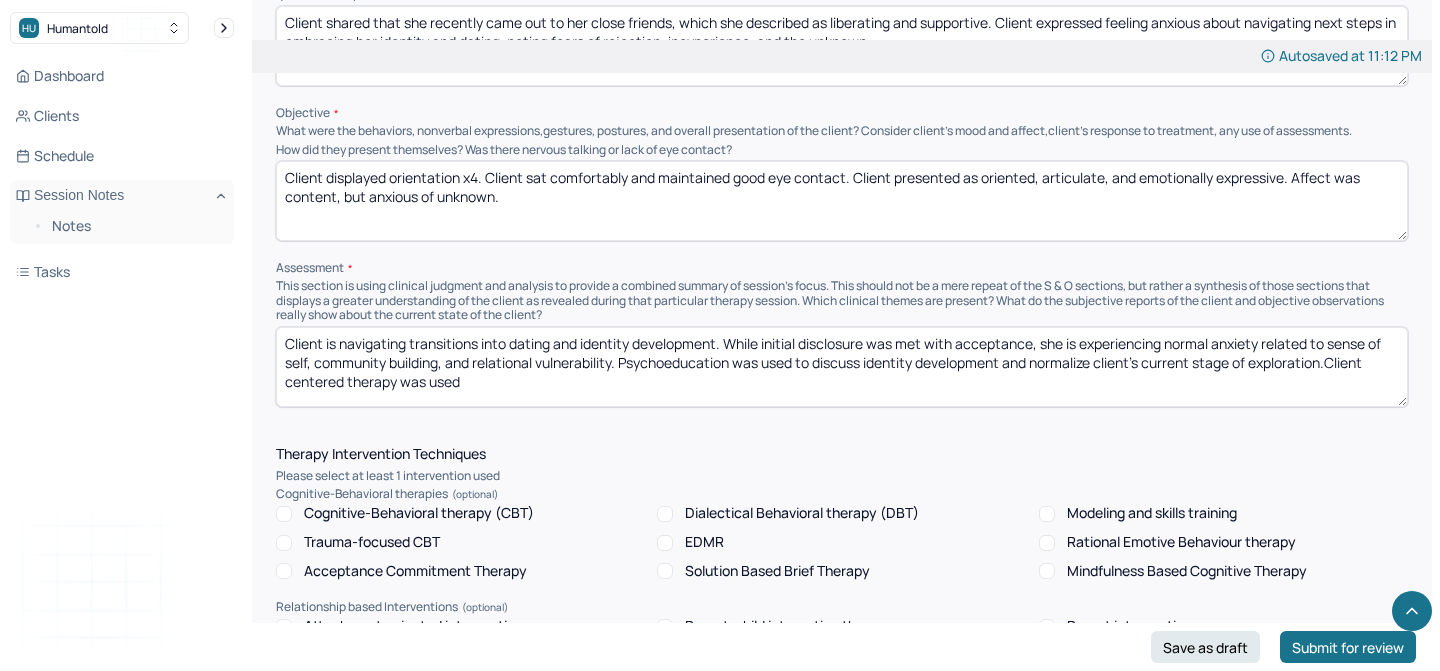 click on "Client is navigating transitions into dating and identity development. While initial disclosure was met with acceptance, she is experiencing normal anxiety related to sense of self, community building, and relational vulnerability. Psychoeducation was used to discuss identity development and normalize client’s current stage of exploration.Client centered therapy was used" at bounding box center (842, 367) 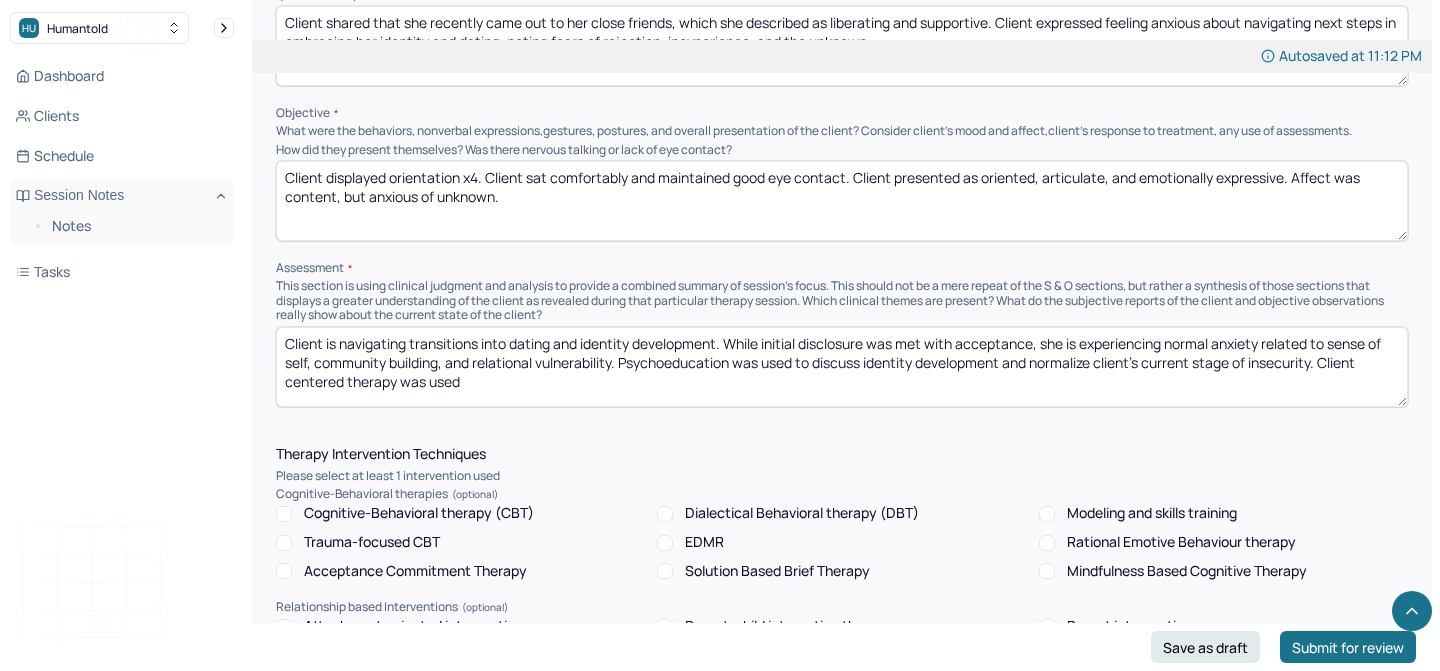 click on "Client is navigating transitions into dating and identity development. While initial disclosure was met with acceptance, she is experiencing normal anxiety related to sense of self, community building, and relational vulnerability. Psychoeducation was used to discuss identity development and normalize client’s current stage of insecurity. Client centered therapy was used" at bounding box center (842, 367) 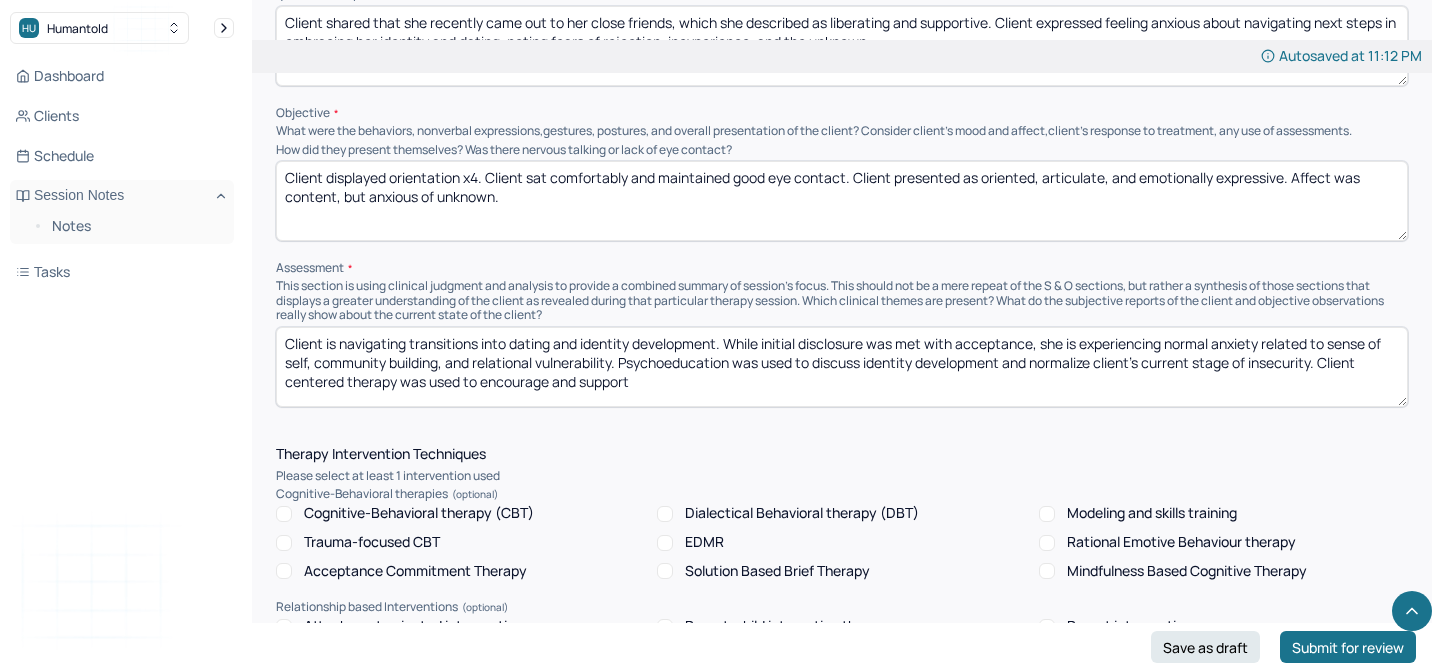 paste on "to support identity integration and build self-acceptance." 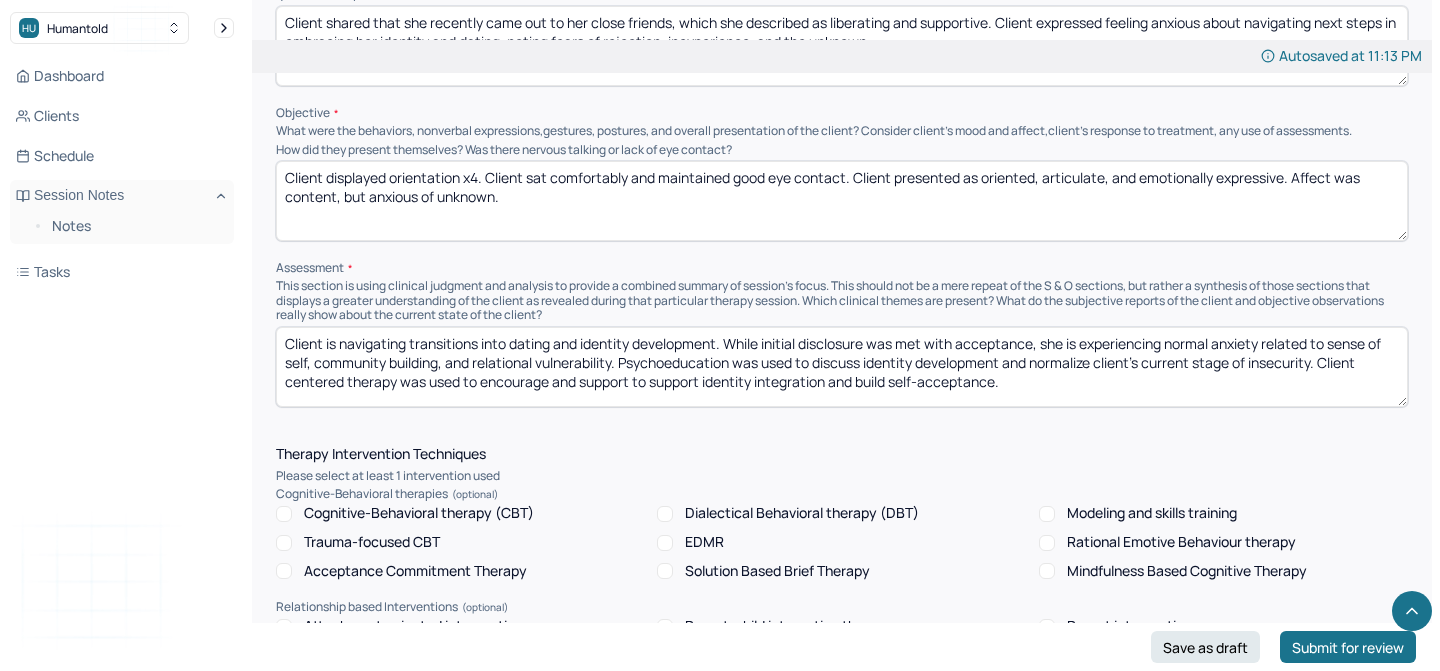 drag, startPoint x: 649, startPoint y: 374, endPoint x: 629, endPoint y: 374, distance: 20 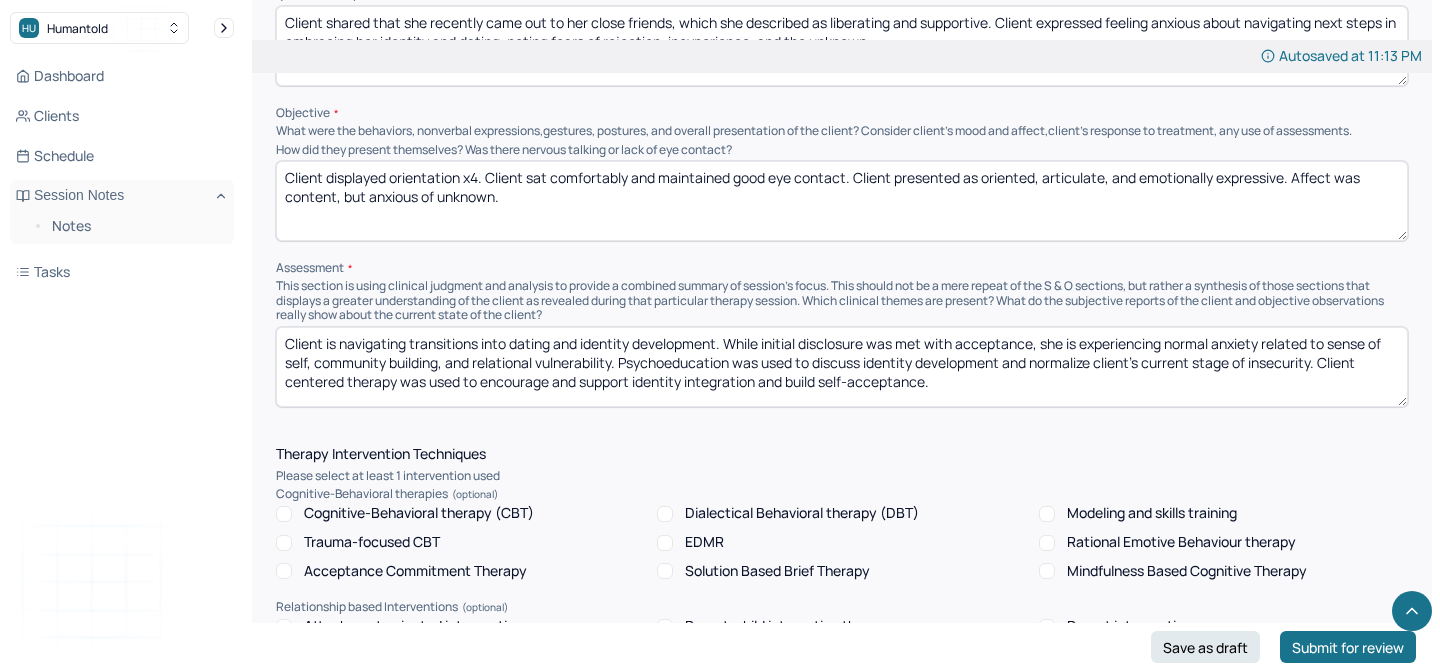 drag, startPoint x: 1326, startPoint y: 357, endPoint x: 1333, endPoint y: 369, distance: 13.892444 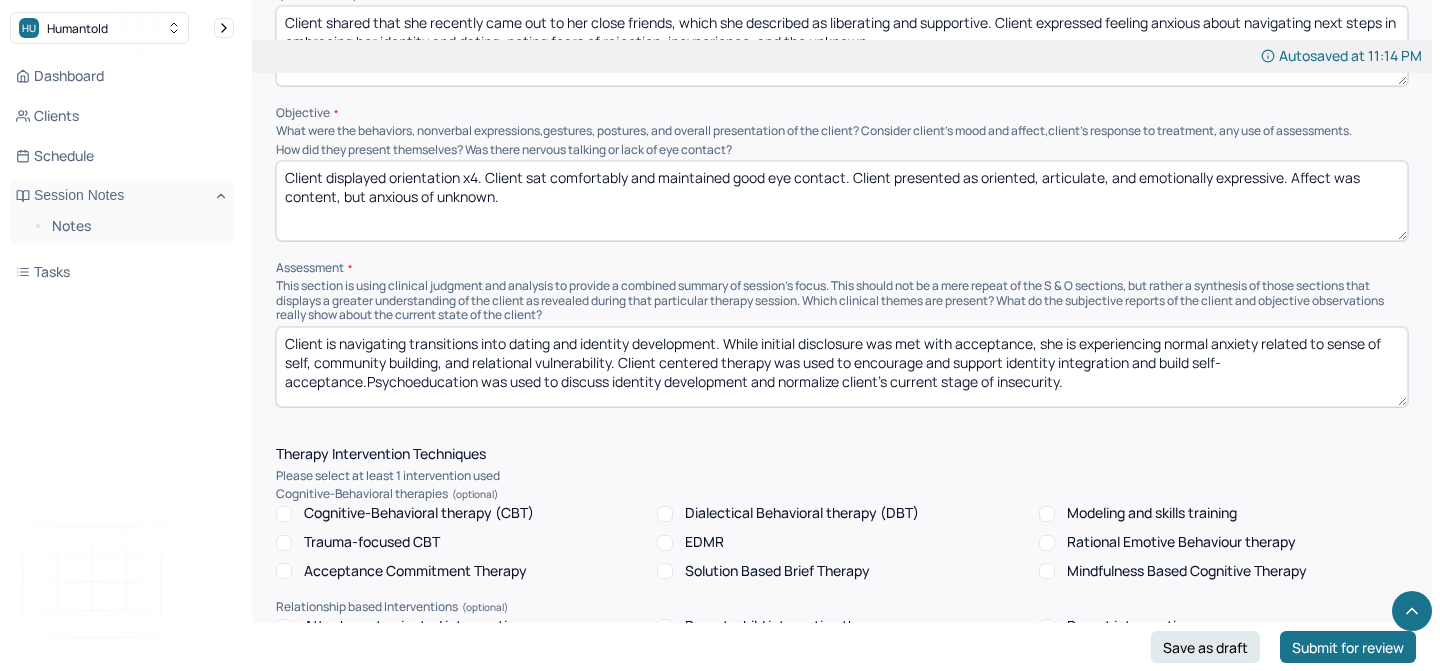 drag, startPoint x: 858, startPoint y: 354, endPoint x: 925, endPoint y: 354, distance: 67 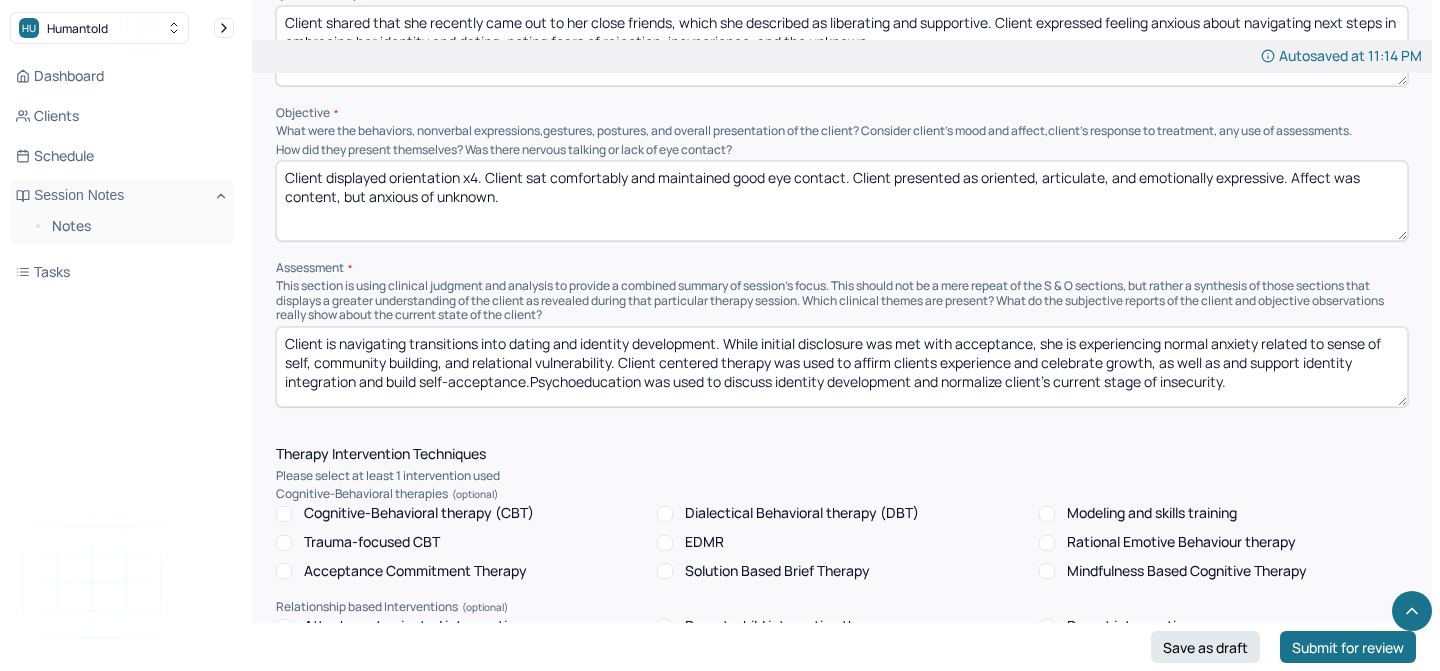 drag, startPoint x: 1306, startPoint y: 356, endPoint x: 1255, endPoint y: 354, distance: 51.0392 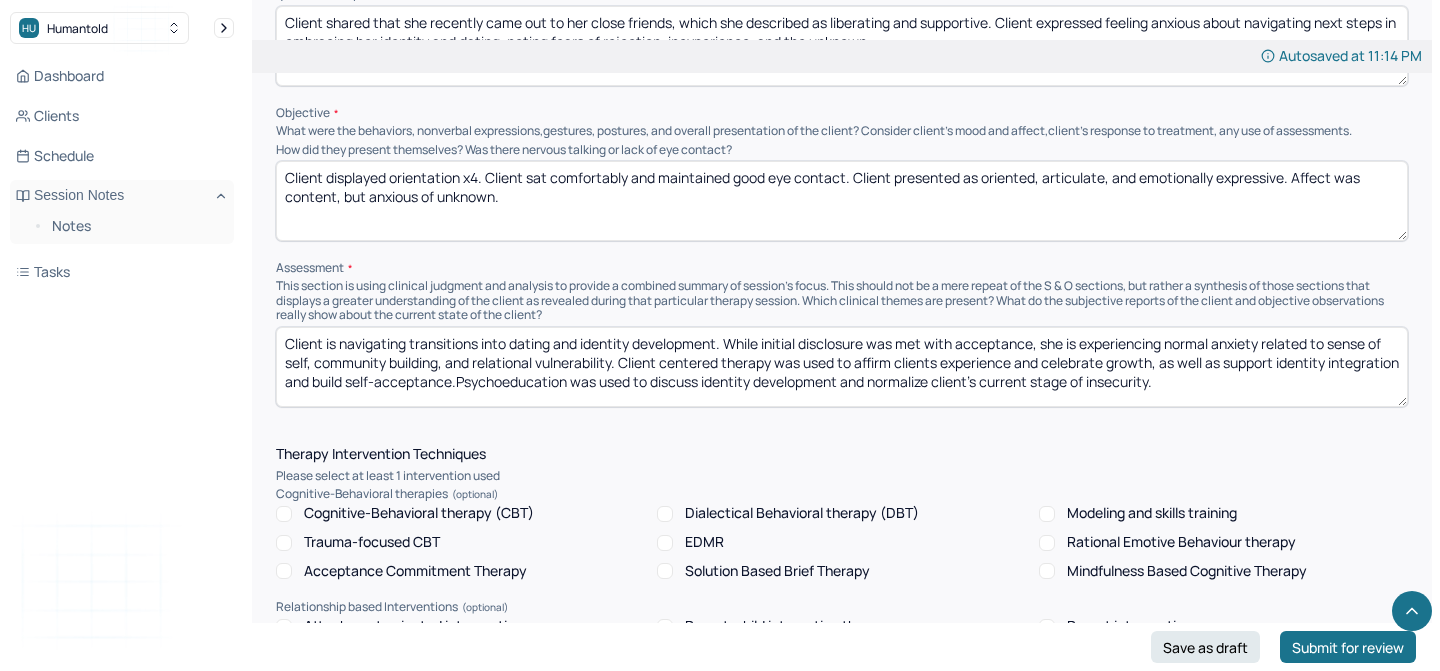 drag, startPoint x: 359, startPoint y: 377, endPoint x: 524, endPoint y: 373, distance: 165.04848 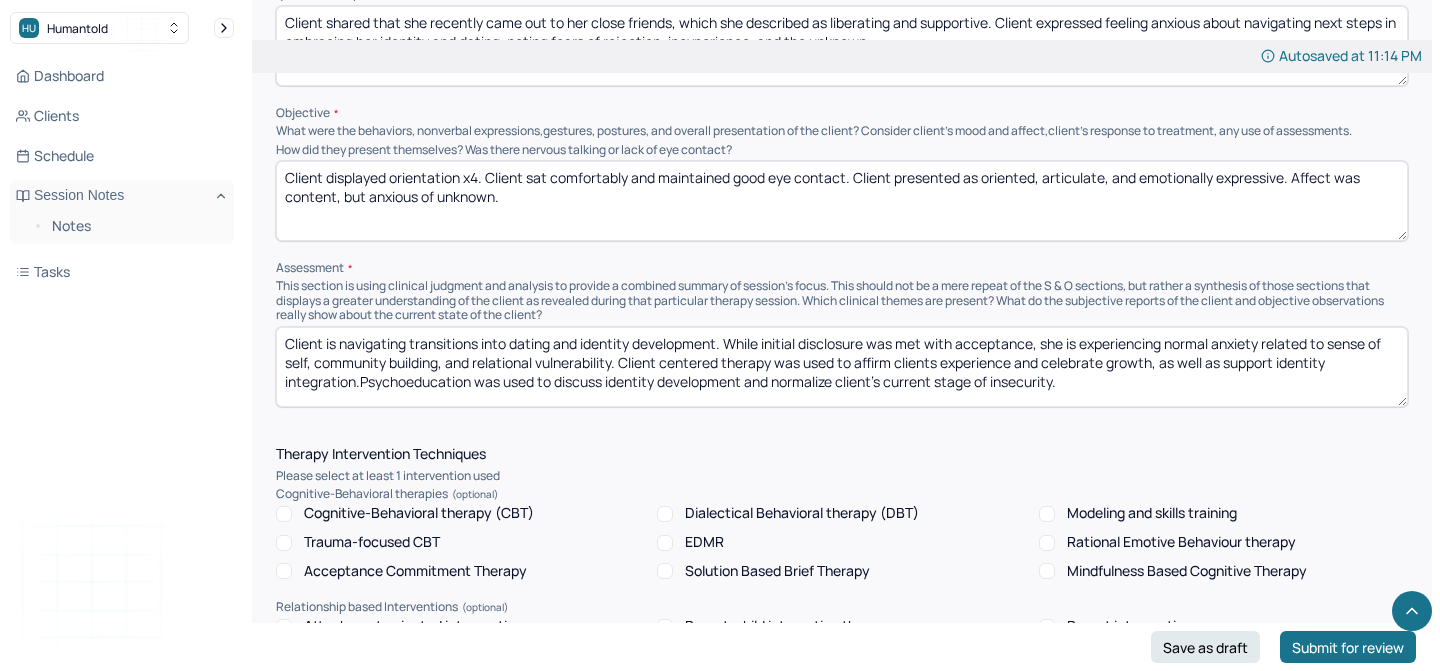 click on "Client is navigating transitions into dating and identity development. While initial disclosure was met with acceptance, she is experiencing normal anxiety related to sense of self, community building, and relational vulnerability. Client centered therapy was used to affirm clients experience and celebrate growth, as well as support identity integration and build self-acceptance.Psychoeducation was used to discuss identity development and normalize client’s current stage of insecurity." at bounding box center (842, 367) 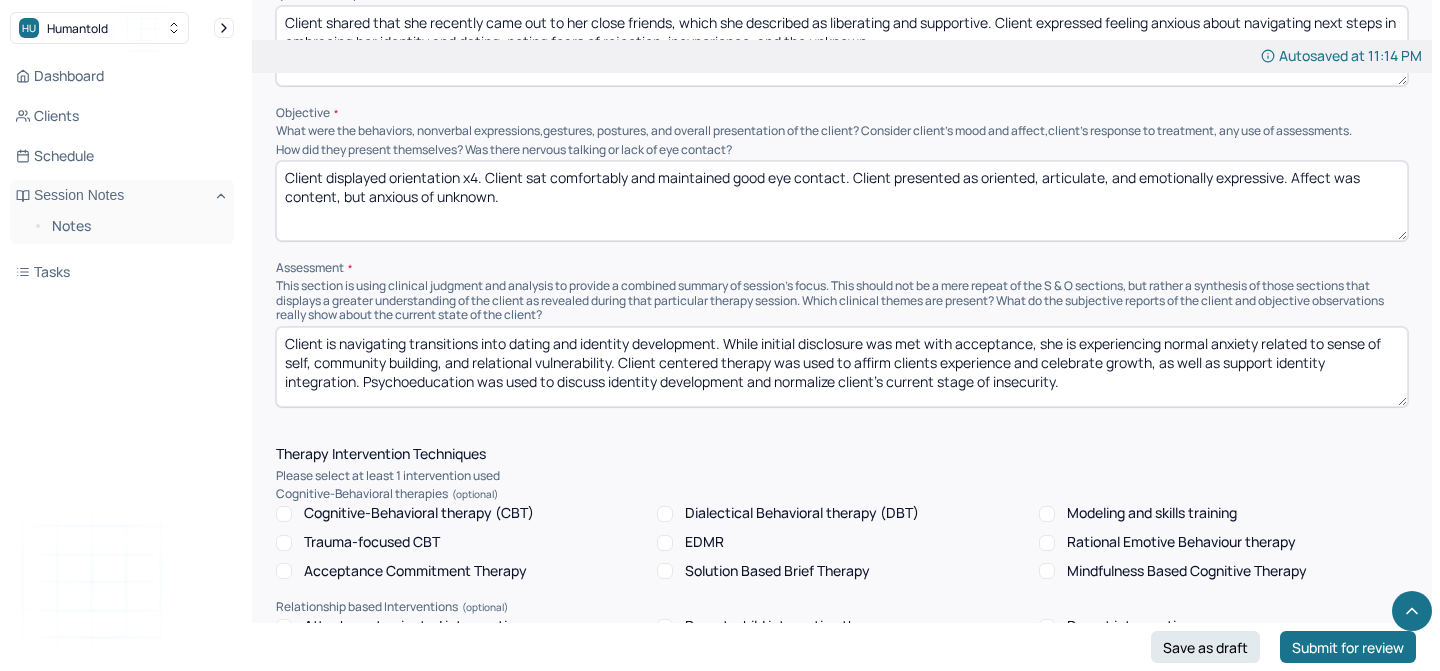 click on "Client is navigating transitions into dating and identity development. While initial disclosure was met with acceptance, she is experiencing normal anxiety related to sense of self, community building, and relational vulnerability. Client centered therapy was used to affirm clients experience and celebrate growth, as well as support identity integration.Psychoeducation was used to discuss identity development and normalize client’s current stage of insecurity." at bounding box center [842, 367] 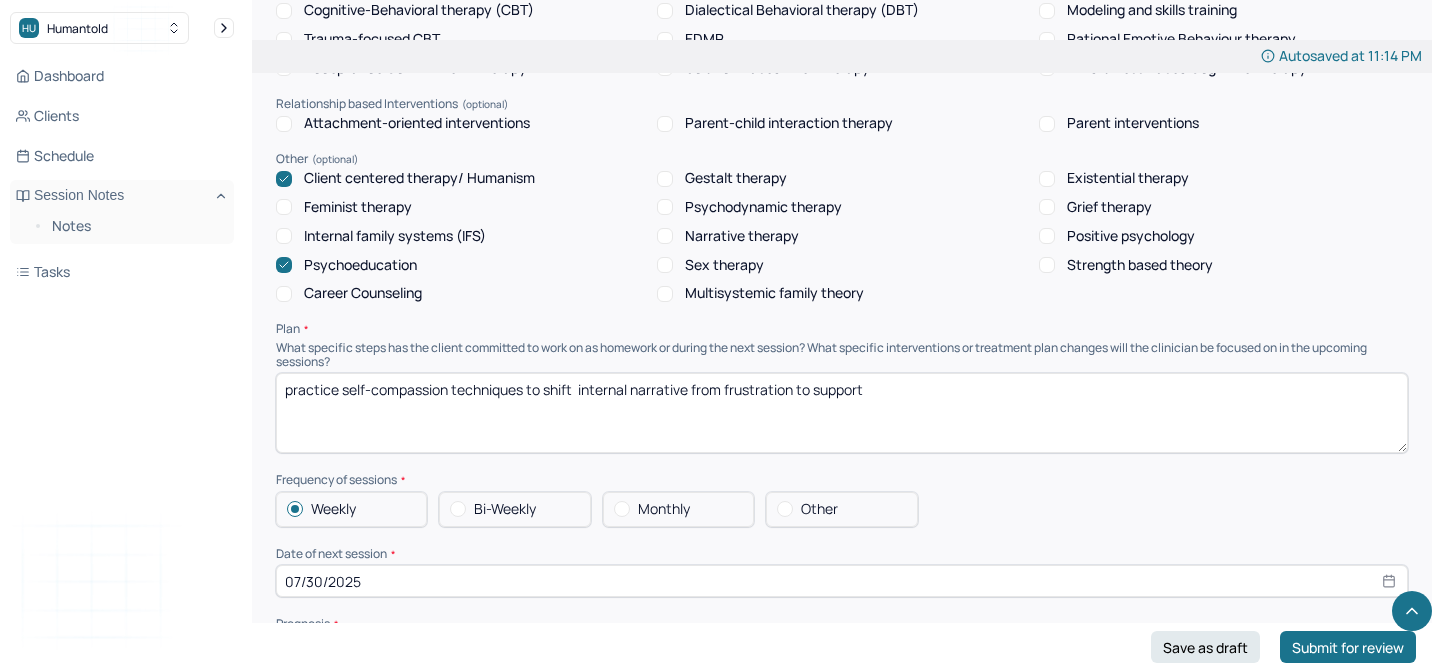 scroll, scrollTop: 1824, scrollLeft: 0, axis: vertical 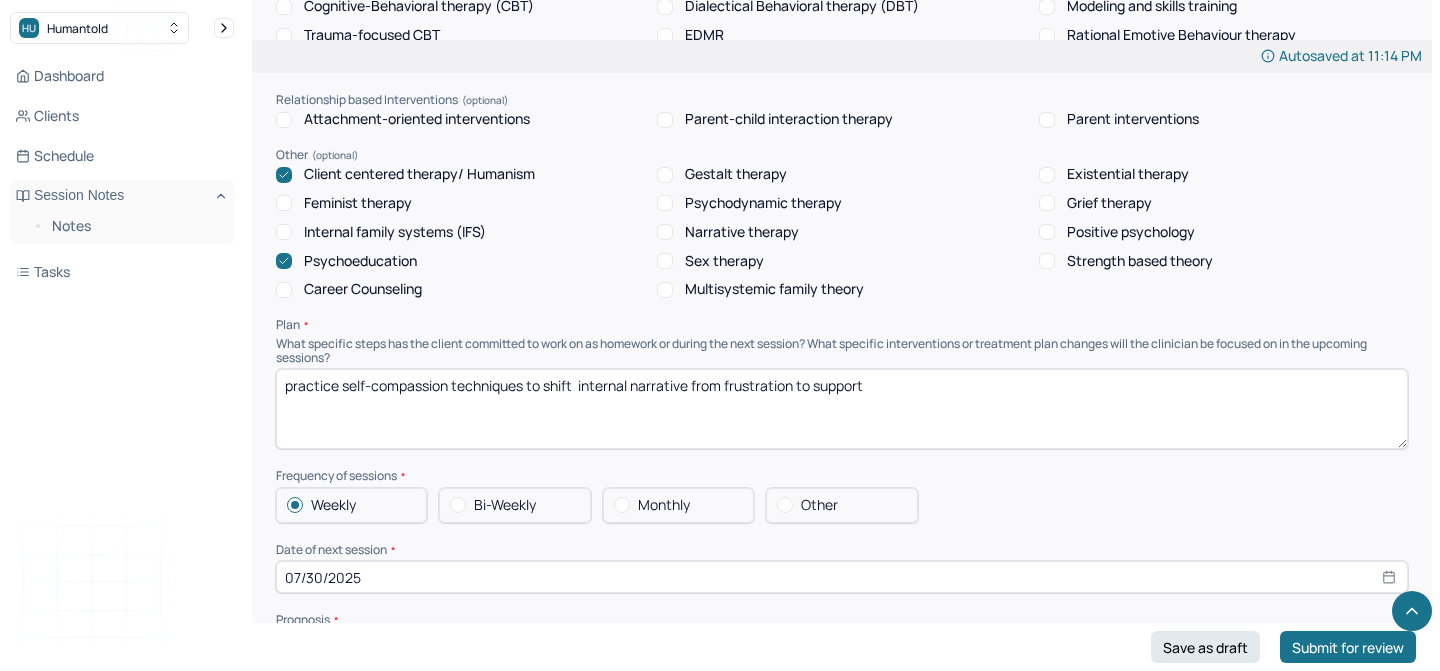 drag, startPoint x: 287, startPoint y: 382, endPoint x: 789, endPoint y: 416, distance: 503.1501 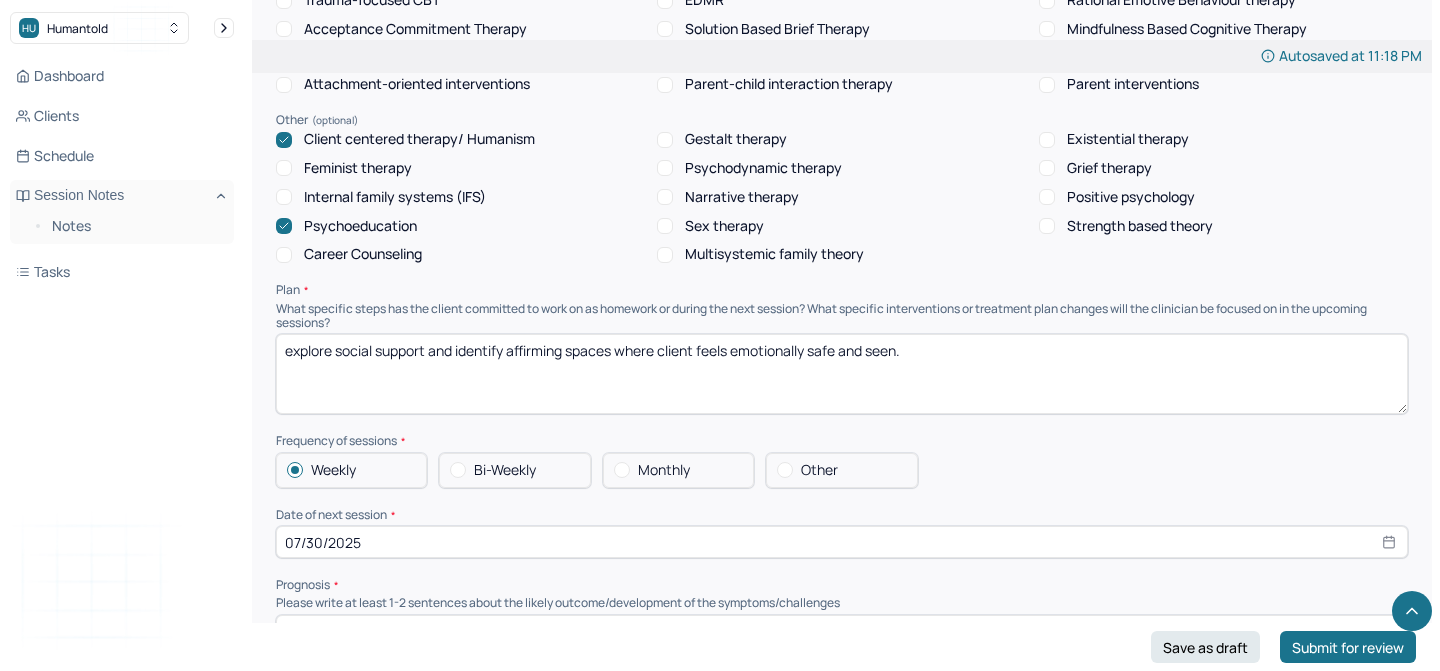scroll, scrollTop: 1866, scrollLeft: 0, axis: vertical 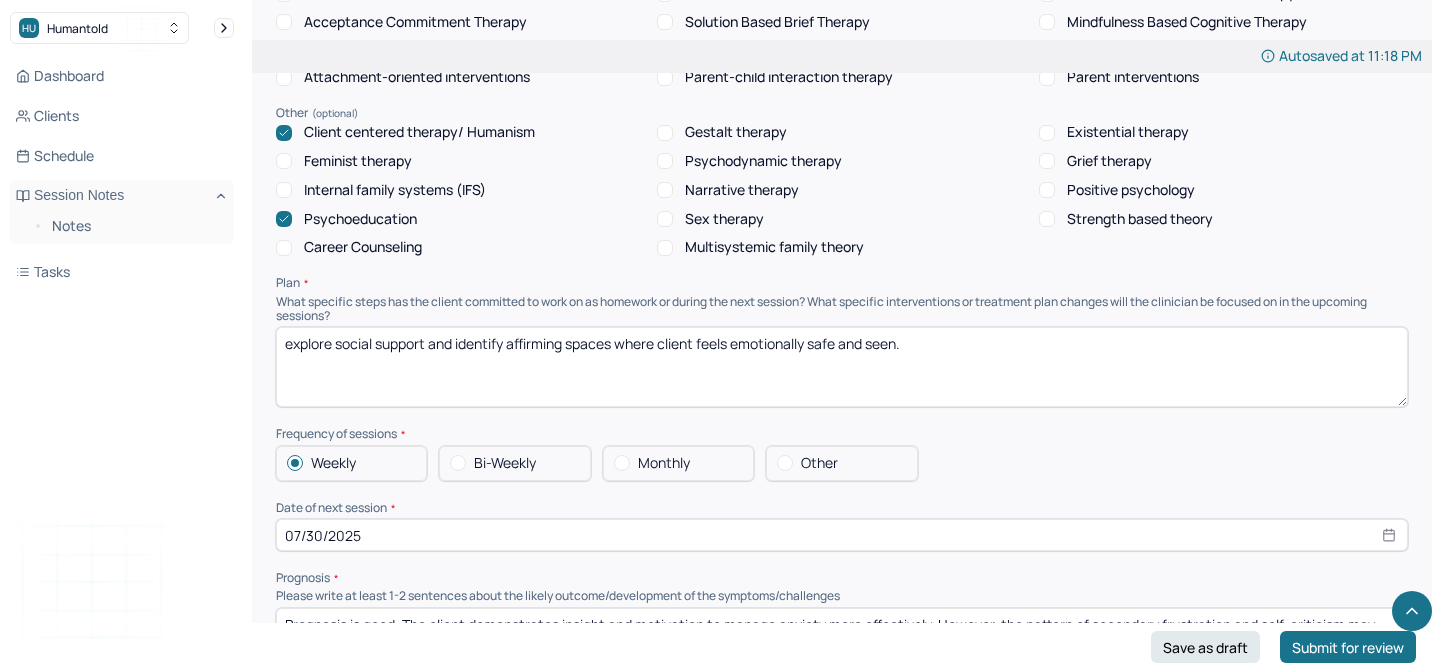 drag, startPoint x: 505, startPoint y: 340, endPoint x: 462, endPoint y: 340, distance: 43 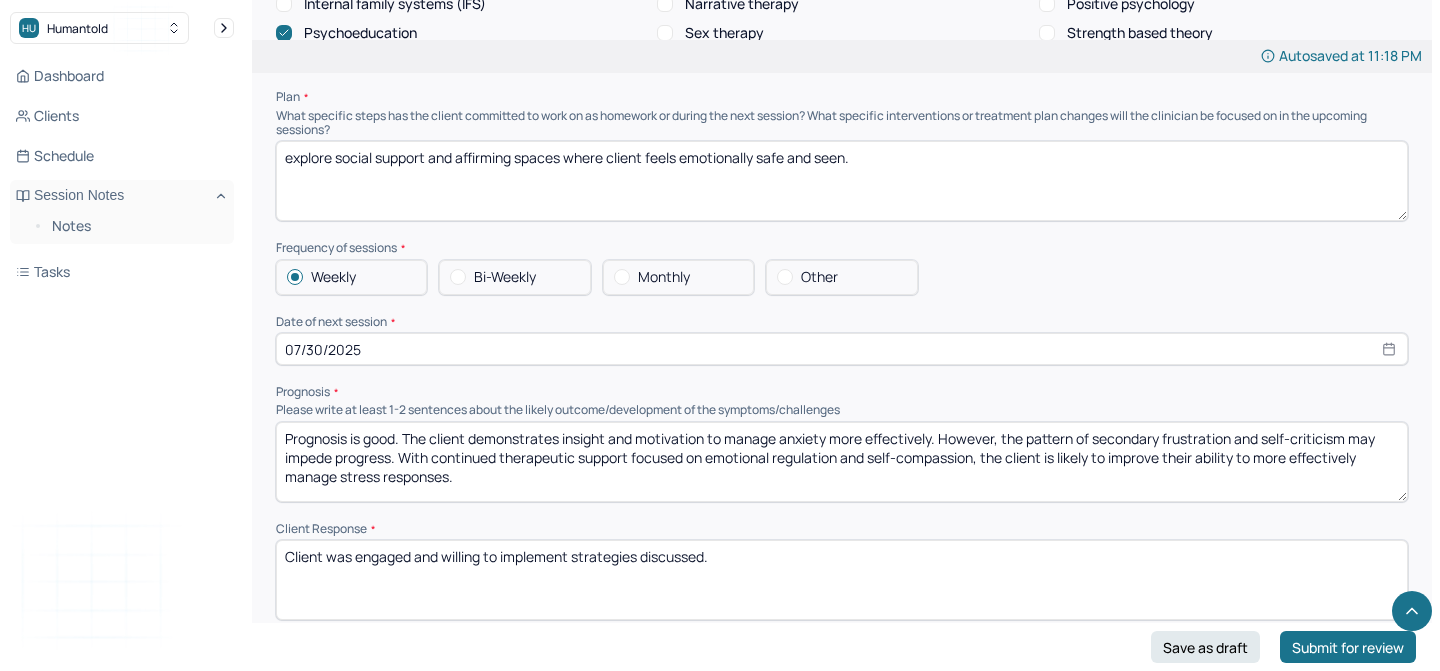 scroll, scrollTop: 2059, scrollLeft: 0, axis: vertical 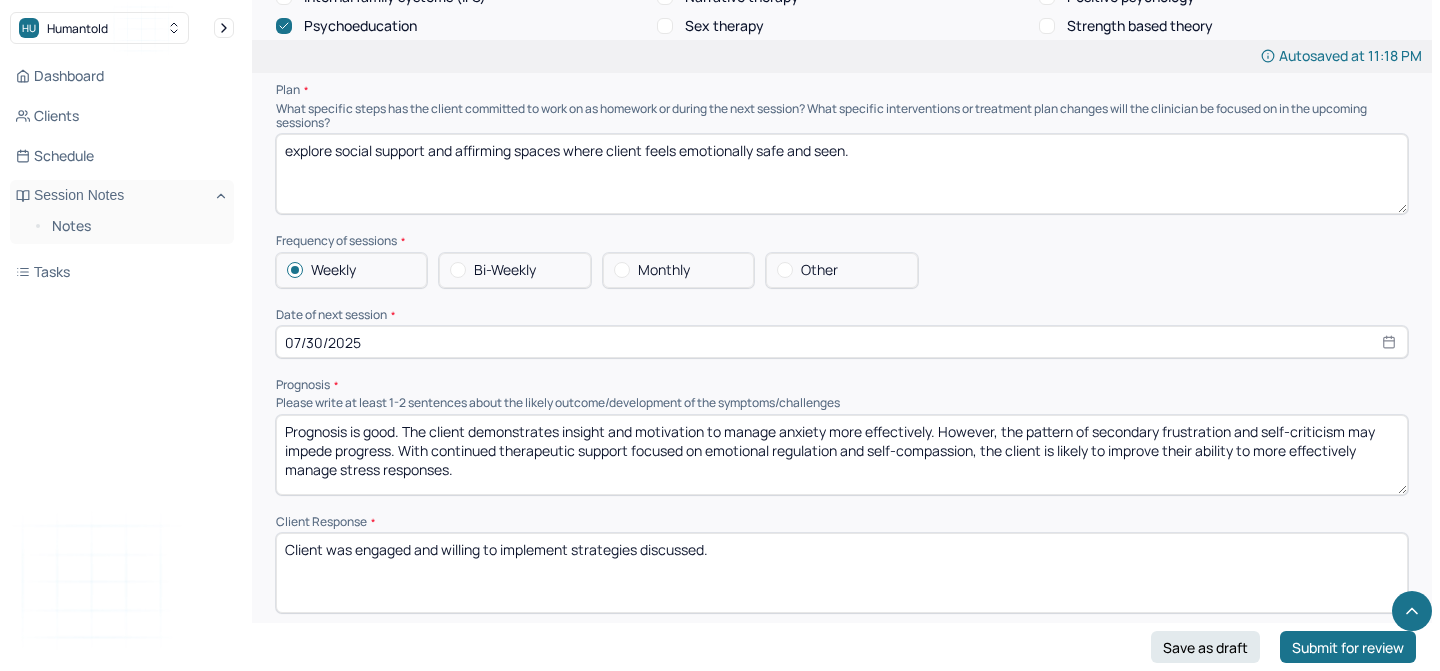 type on "explore social support and affirming spaces where client feels emotionally safe and seen." 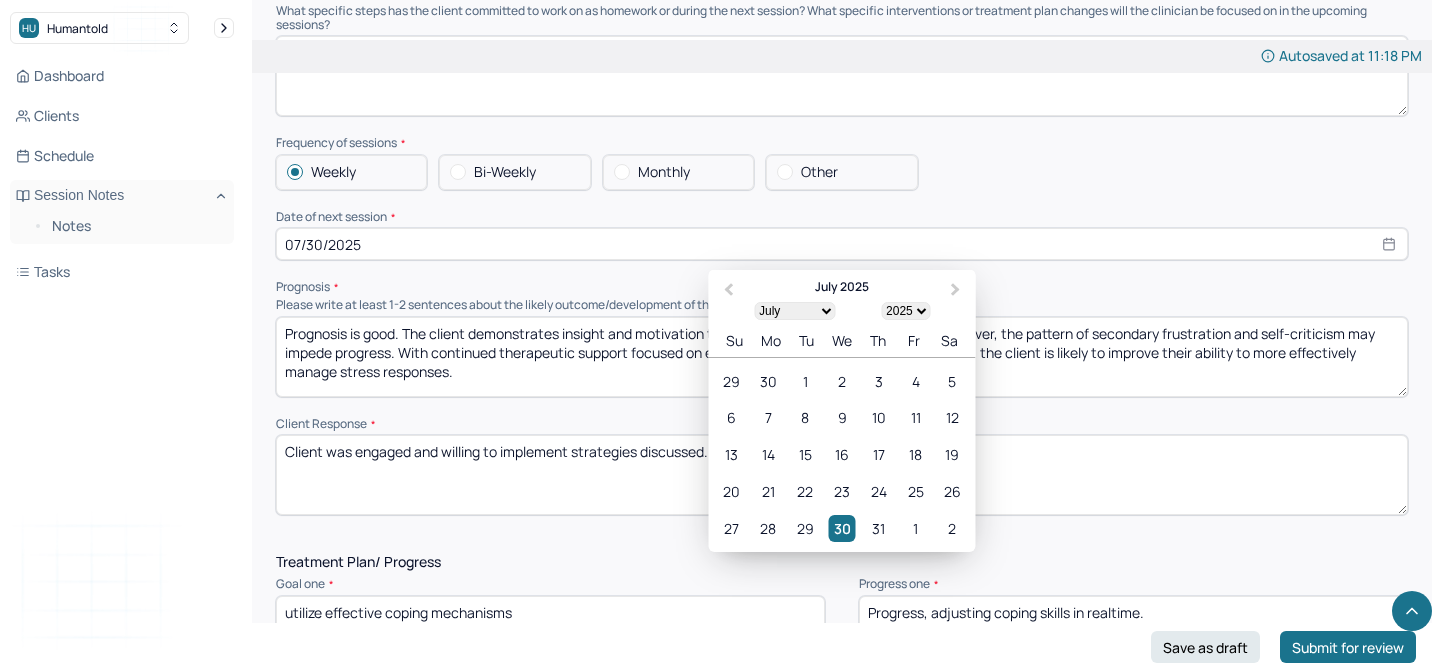 scroll, scrollTop: 2214, scrollLeft: 0, axis: vertical 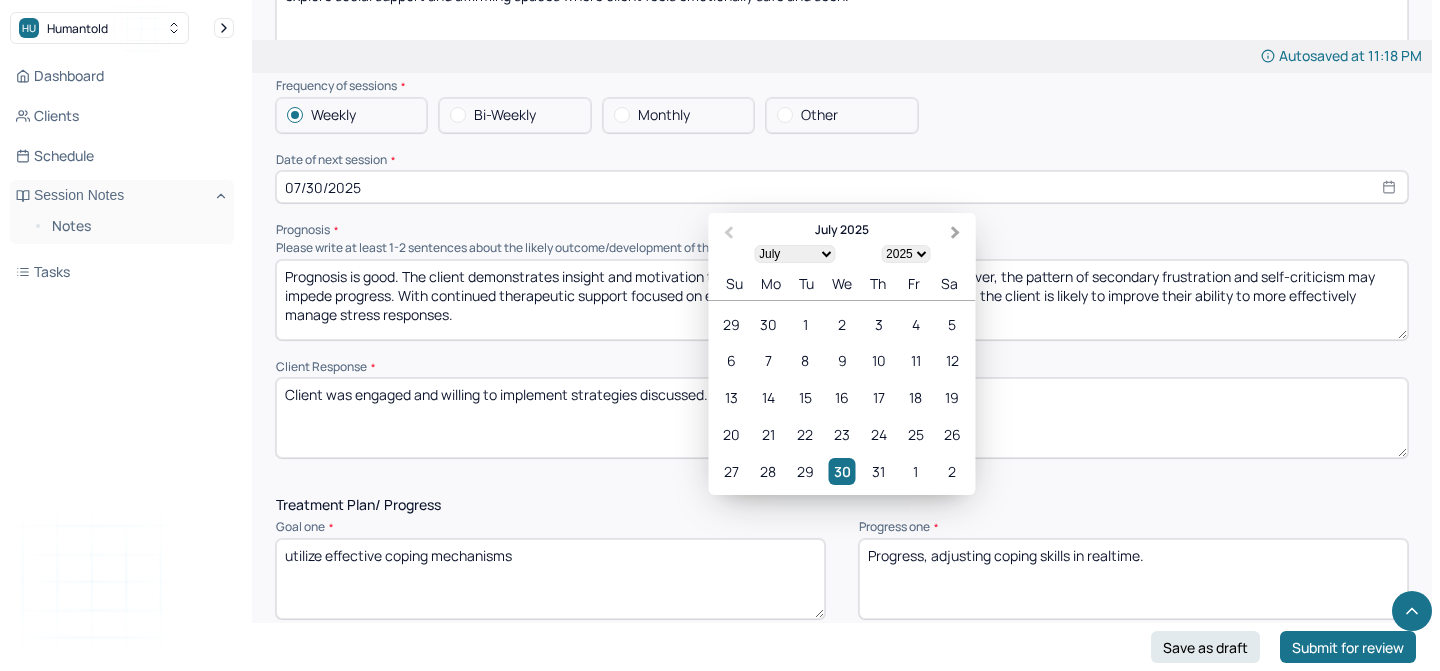 click on "Next Month" at bounding box center [956, 233] 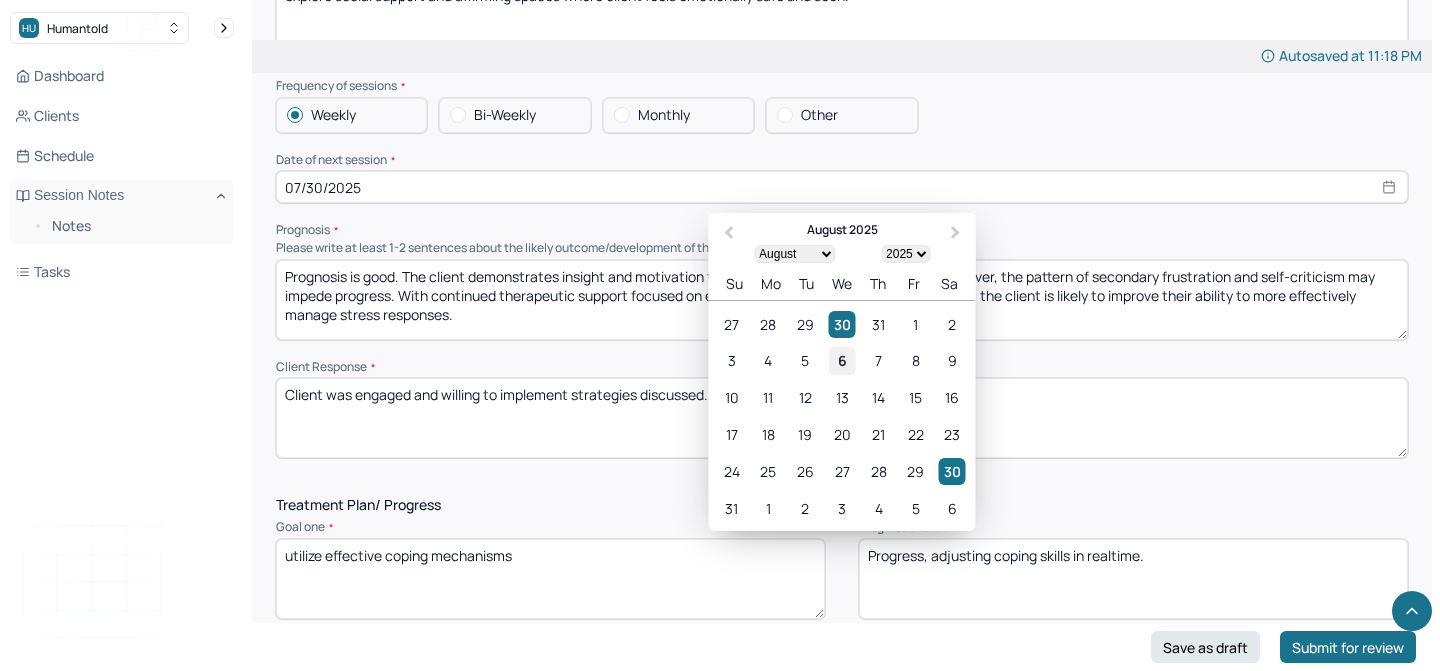click on "6" at bounding box center (841, 361) 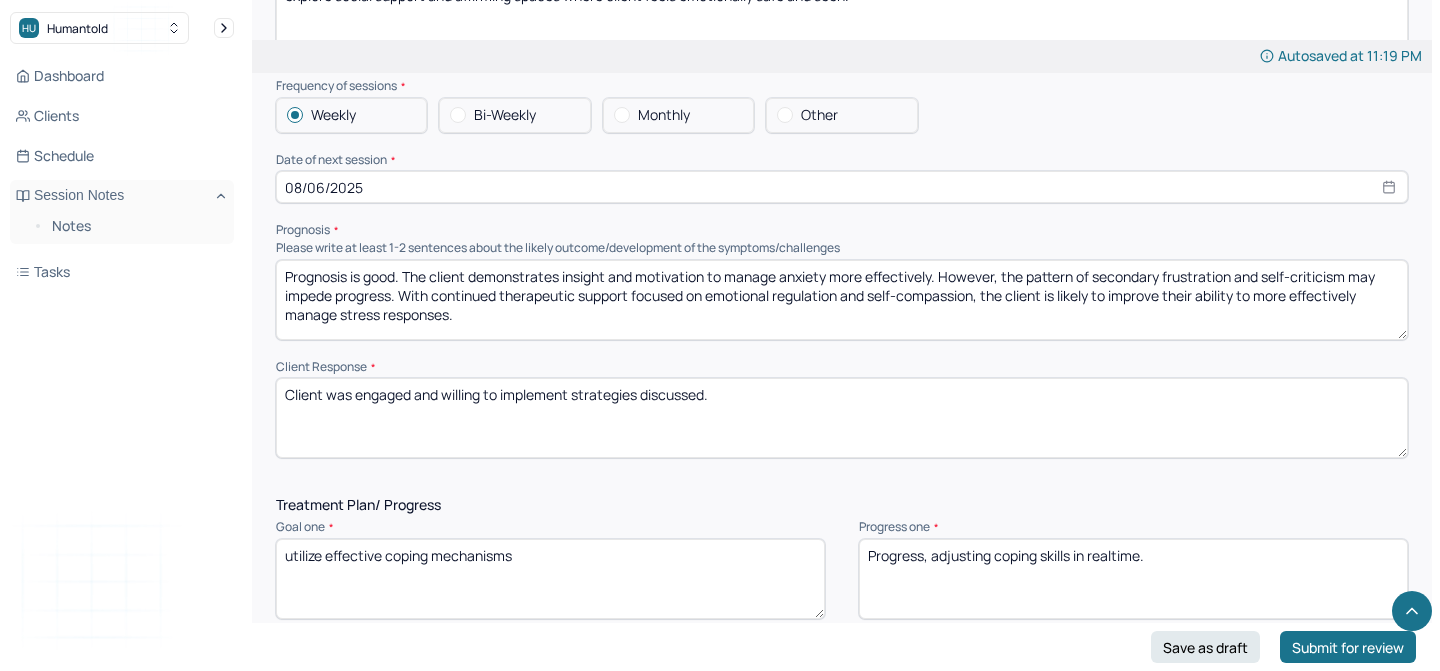 drag, startPoint x: 404, startPoint y: 267, endPoint x: 513, endPoint y: 313, distance: 118.308914 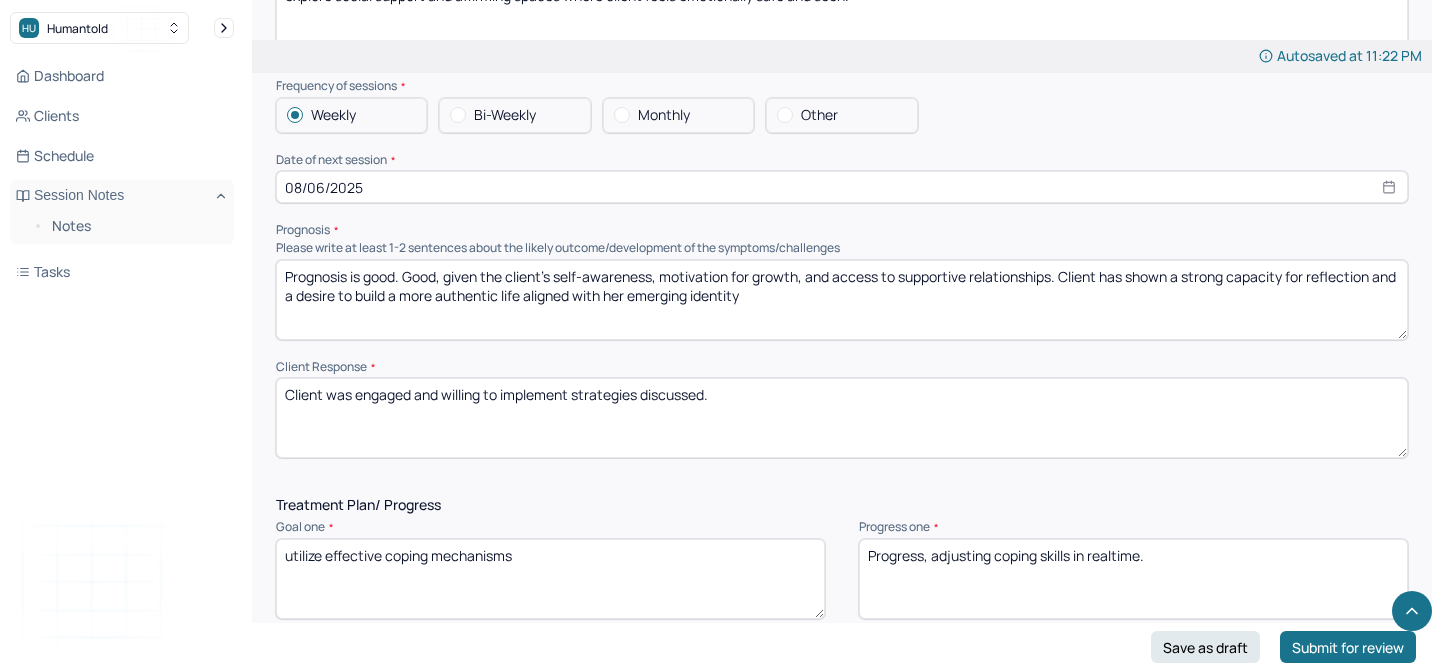 drag, startPoint x: 447, startPoint y: 267, endPoint x: 491, endPoint y: 273, distance: 44.407207 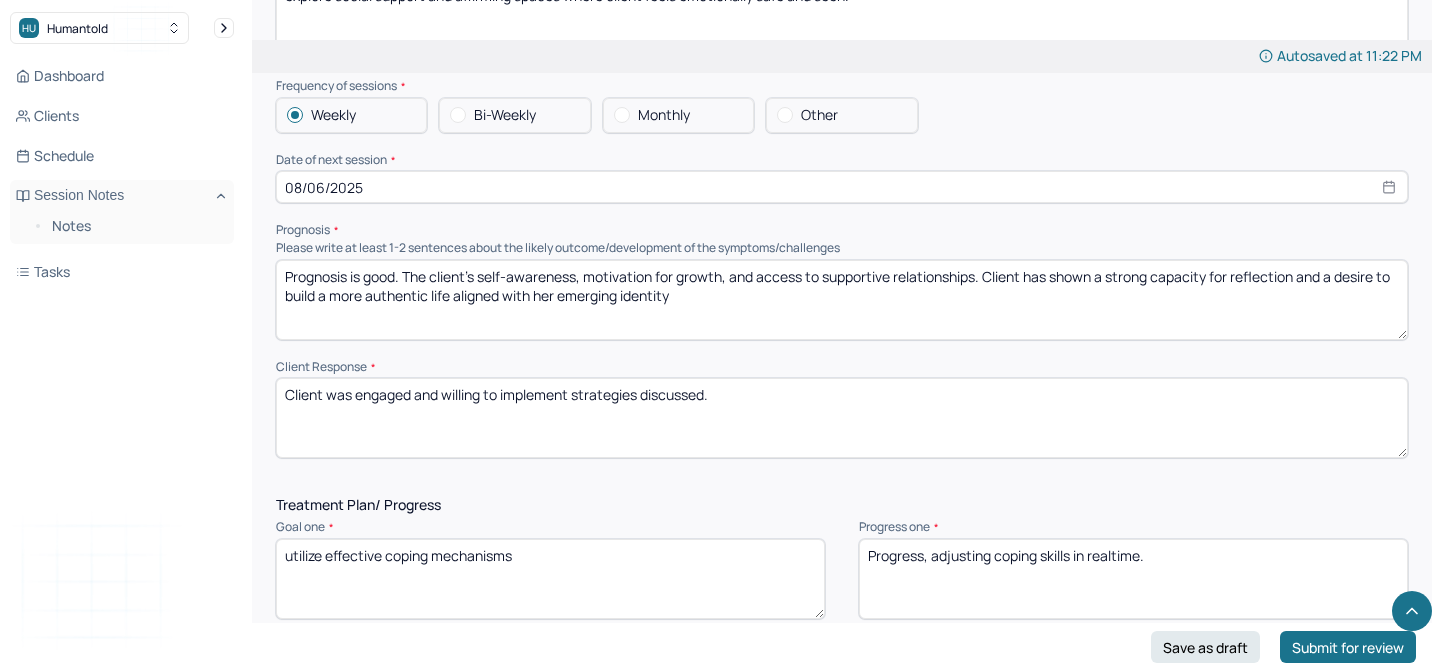 click on "Prognosis is good. Tclient’s self-awareness, motivation for growth, and access to supportive relationships. Client has shown a strong capacity for reflection and a desire to build a more authentic life aligned with her emerging identity" at bounding box center (842, 300) 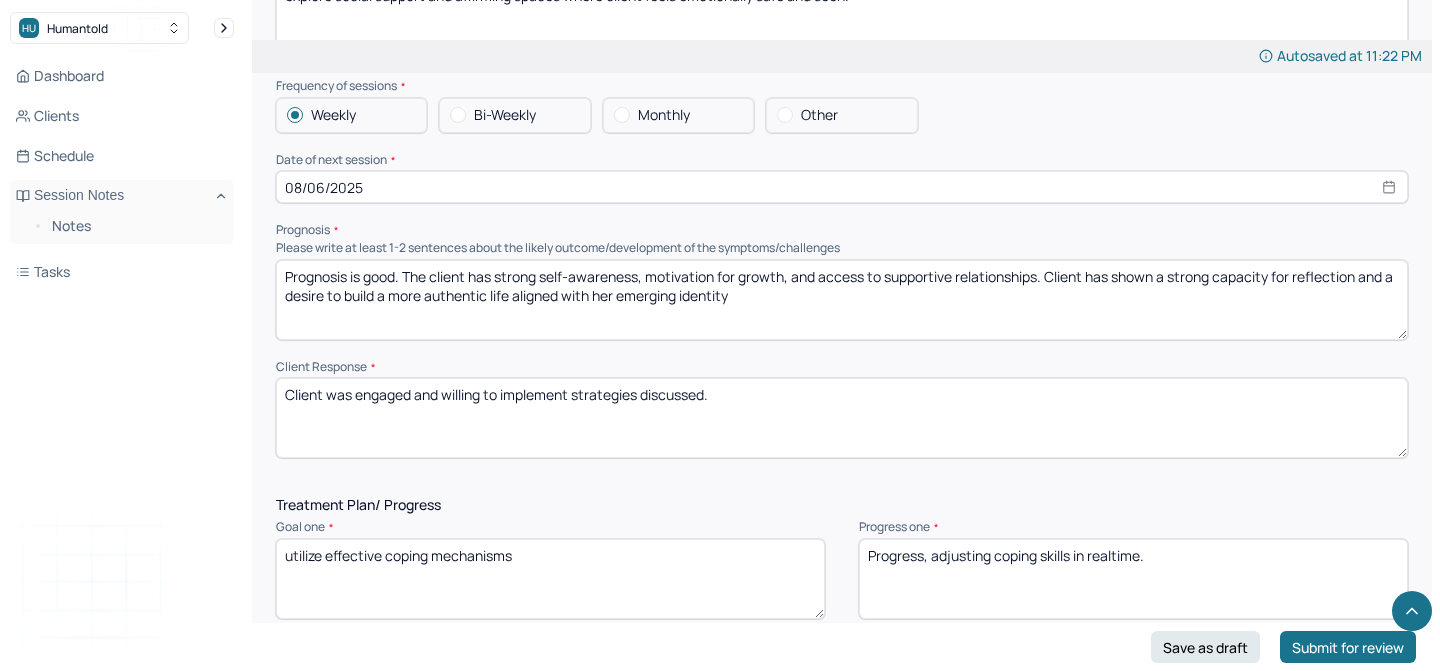 drag, startPoint x: 677, startPoint y: 292, endPoint x: 621, endPoint y: 291, distance: 56.008926 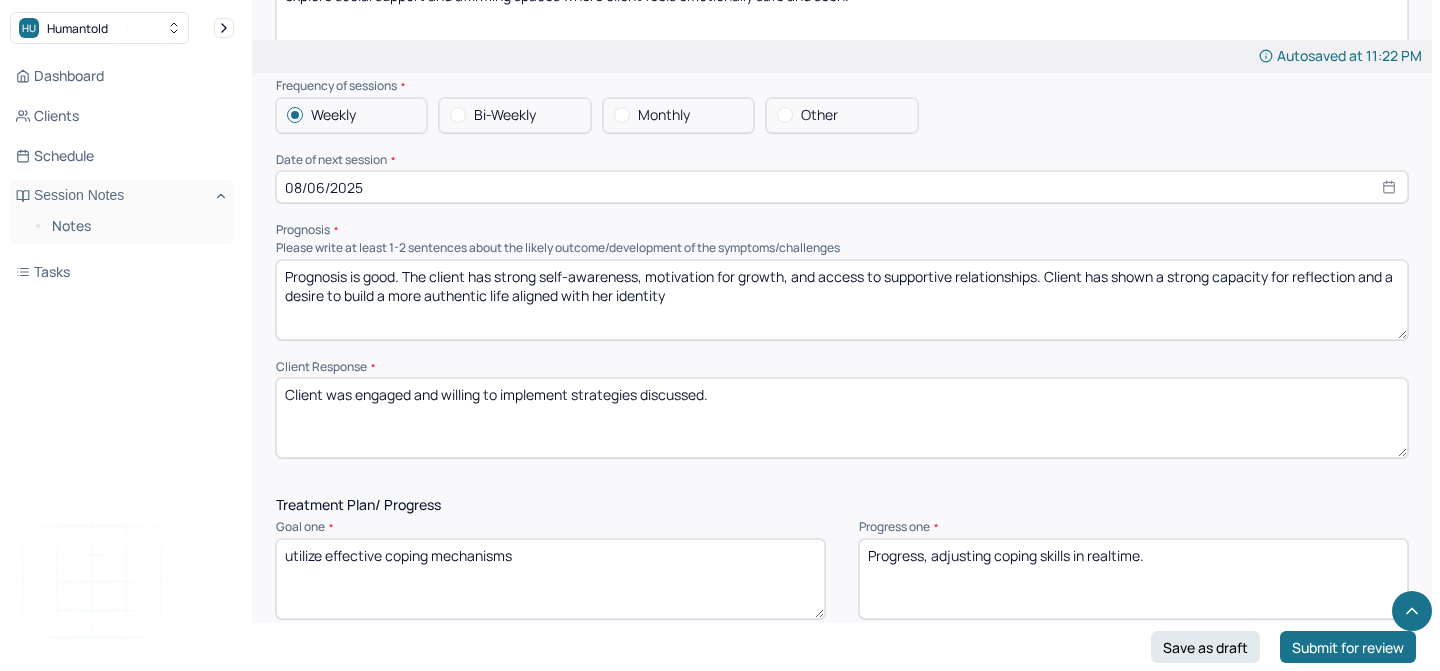 type on "Prognosis is good. The client has strong self-awareness, motivation for growth, and access to supportive relationships. Client has shown a strong capacity for reflection and a desire to build a more authentic life aligned with her identity" 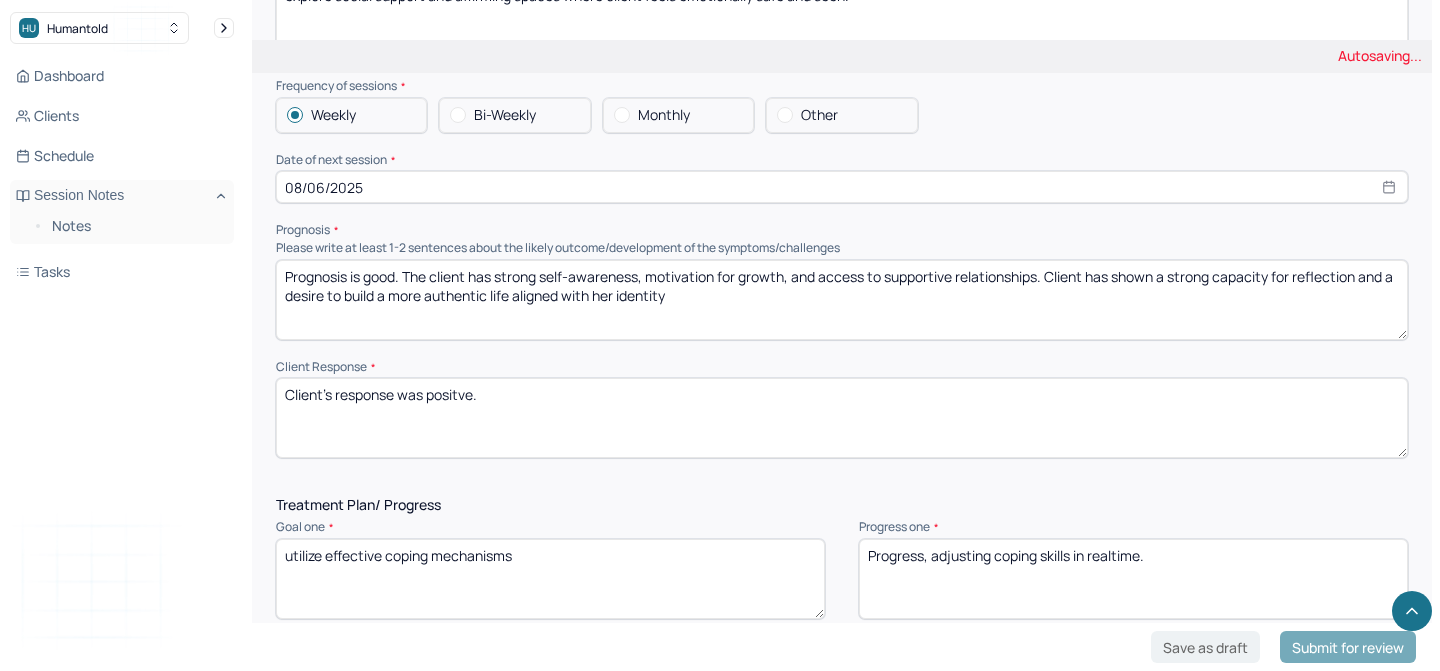 click on "Client was engaged and willing to implement strategies discussed." at bounding box center (842, 418) 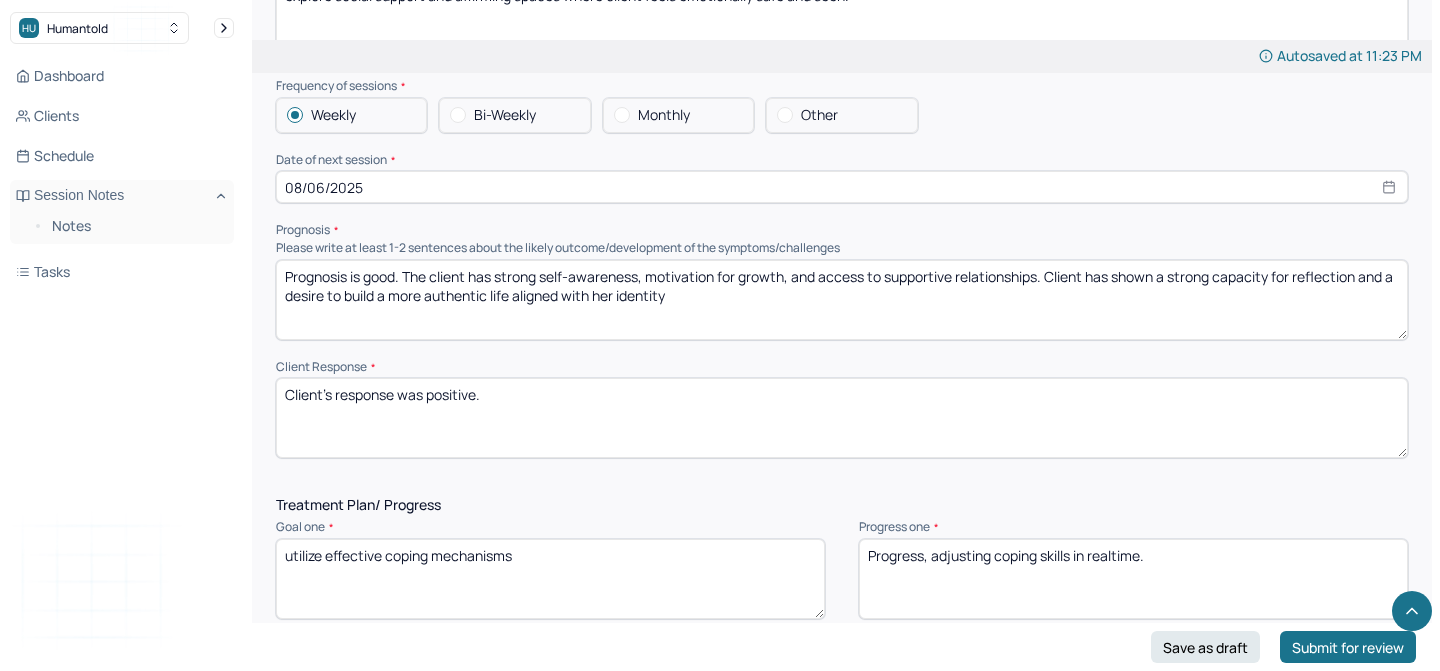 click on "Client's response was positve." at bounding box center (842, 418) 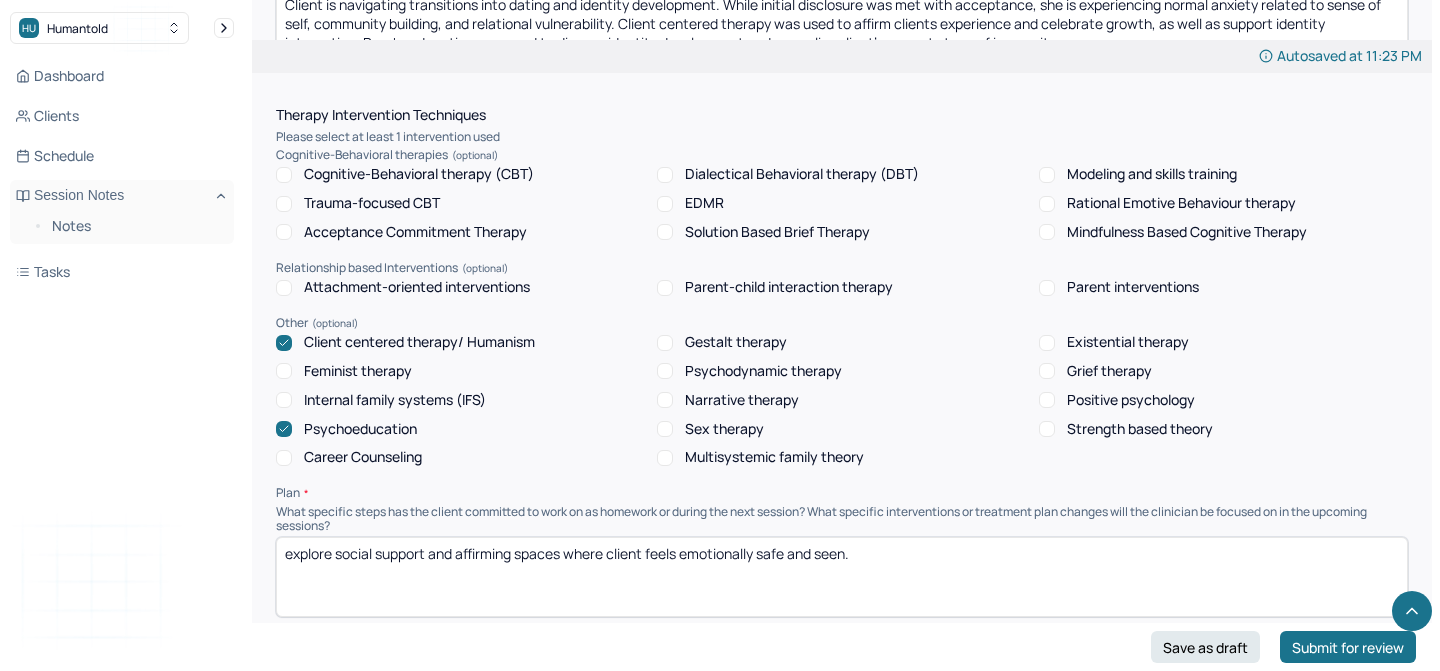 scroll, scrollTop: 1758, scrollLeft: 0, axis: vertical 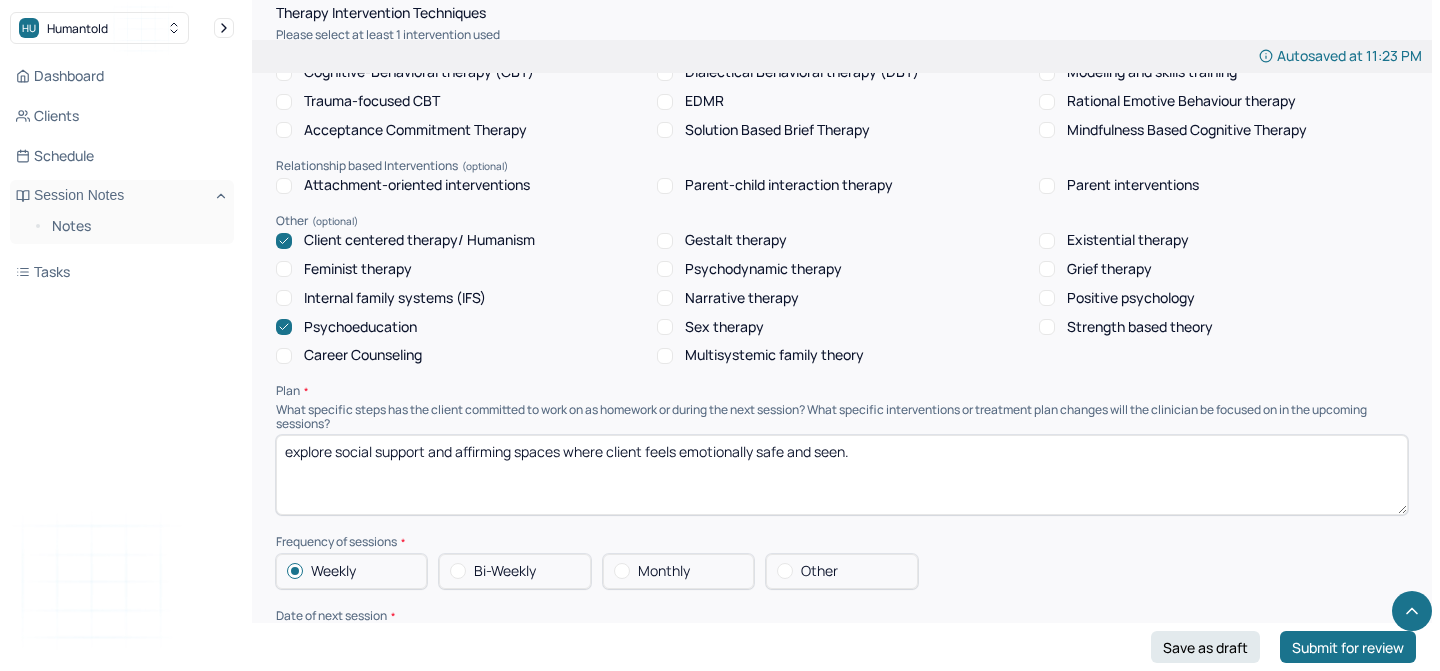 type on "Client's response was positive and engaged." 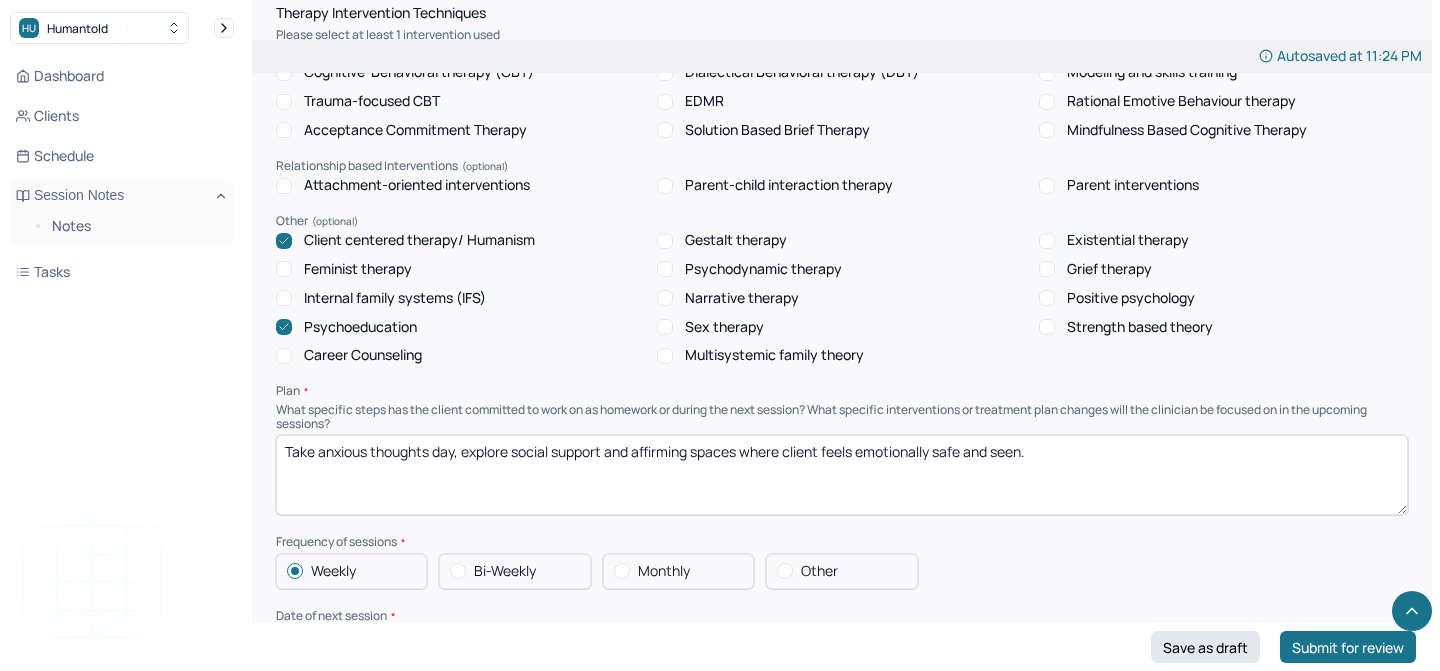 drag, startPoint x: 745, startPoint y: 444, endPoint x: 1040, endPoint y: 444, distance: 295 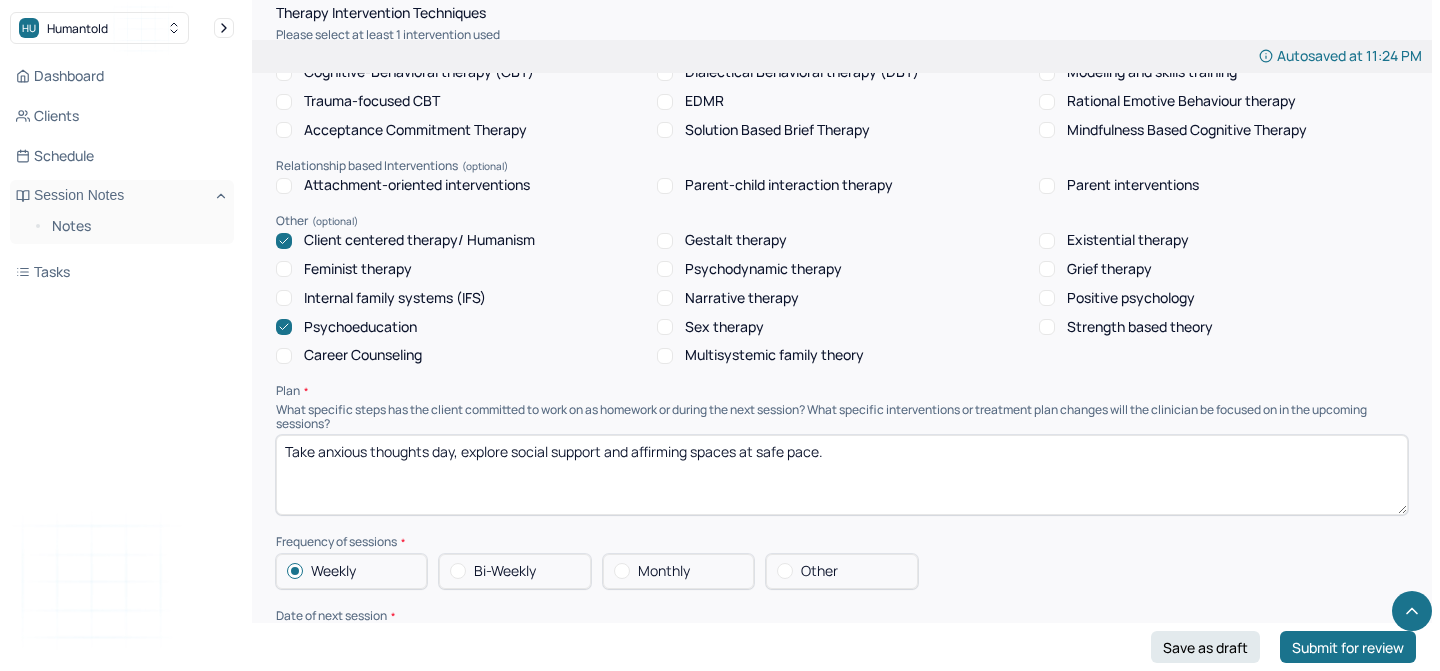 drag, startPoint x: 788, startPoint y: 447, endPoint x: 762, endPoint y: 446, distance: 26.019224 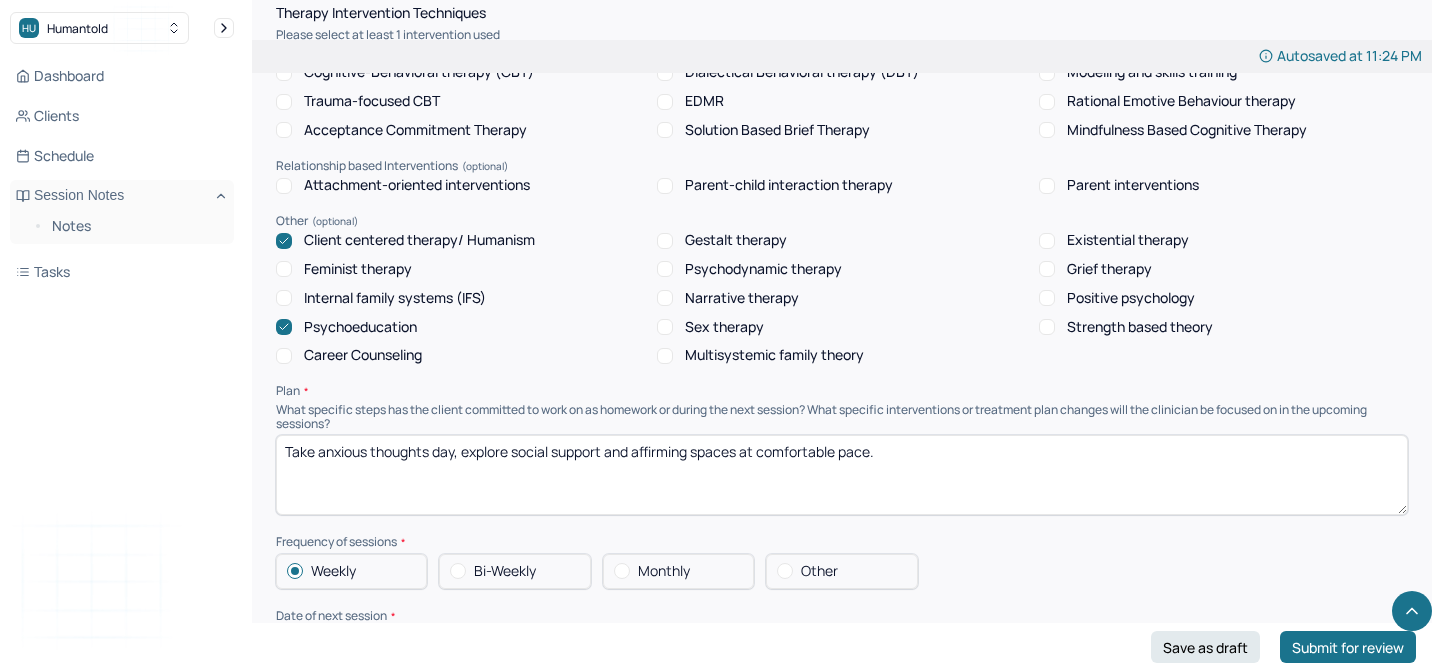 click on "Take anxious thoughts day, explore social support and affirming spaces at comfortable pace." at bounding box center [842, 475] 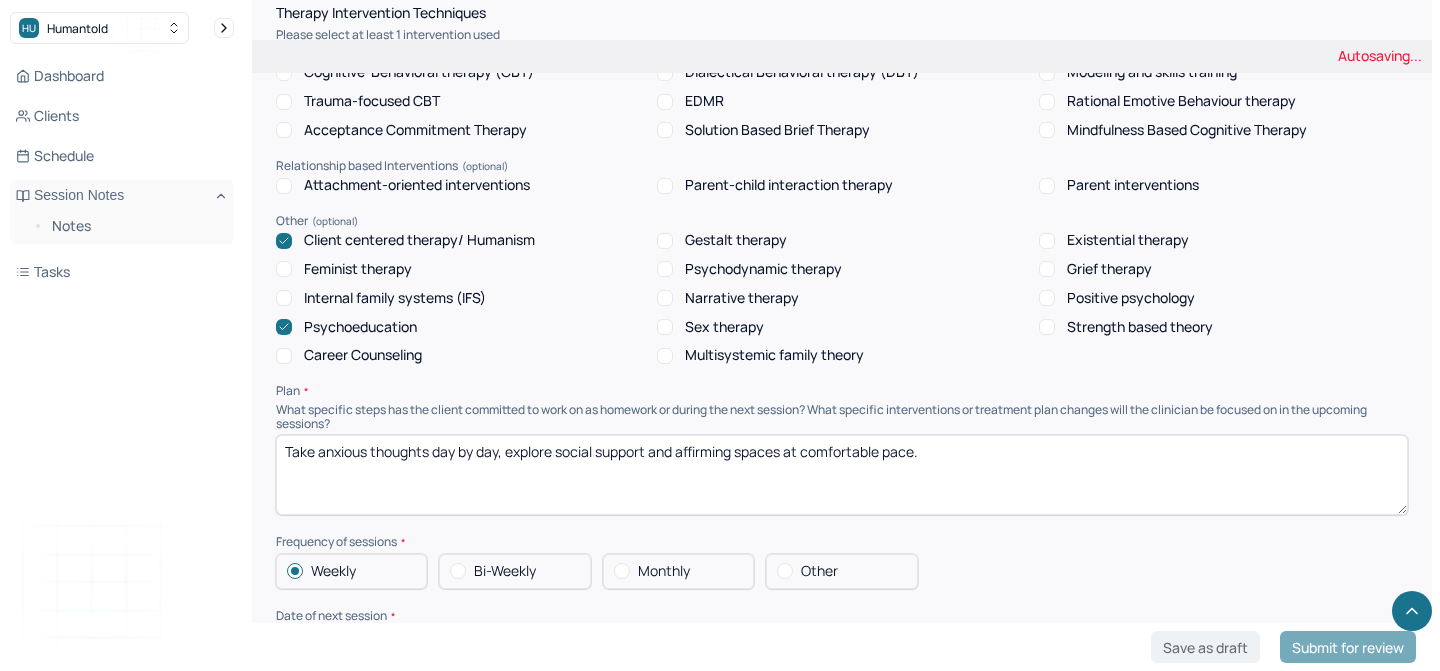 click on "Take anxious thoughts day, explore social support and affirming spaces at comfortable pace." at bounding box center (842, 475) 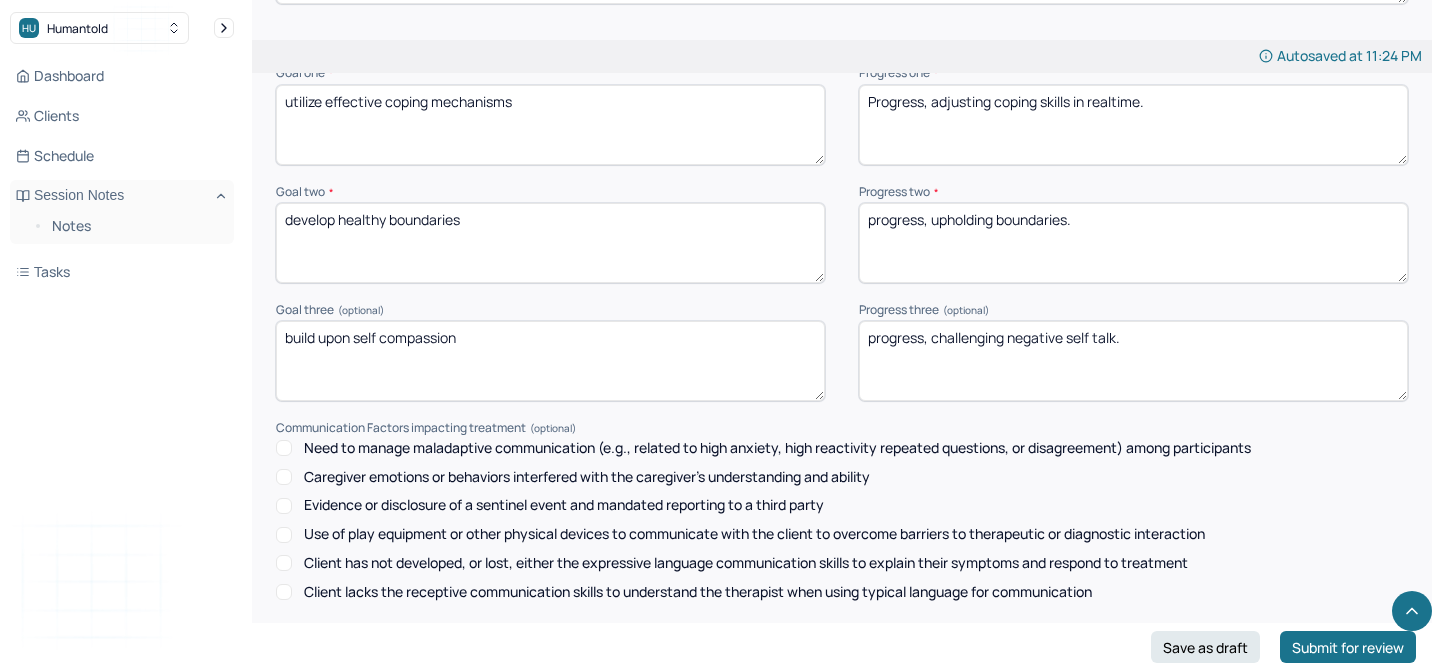 scroll, scrollTop: 2648, scrollLeft: 0, axis: vertical 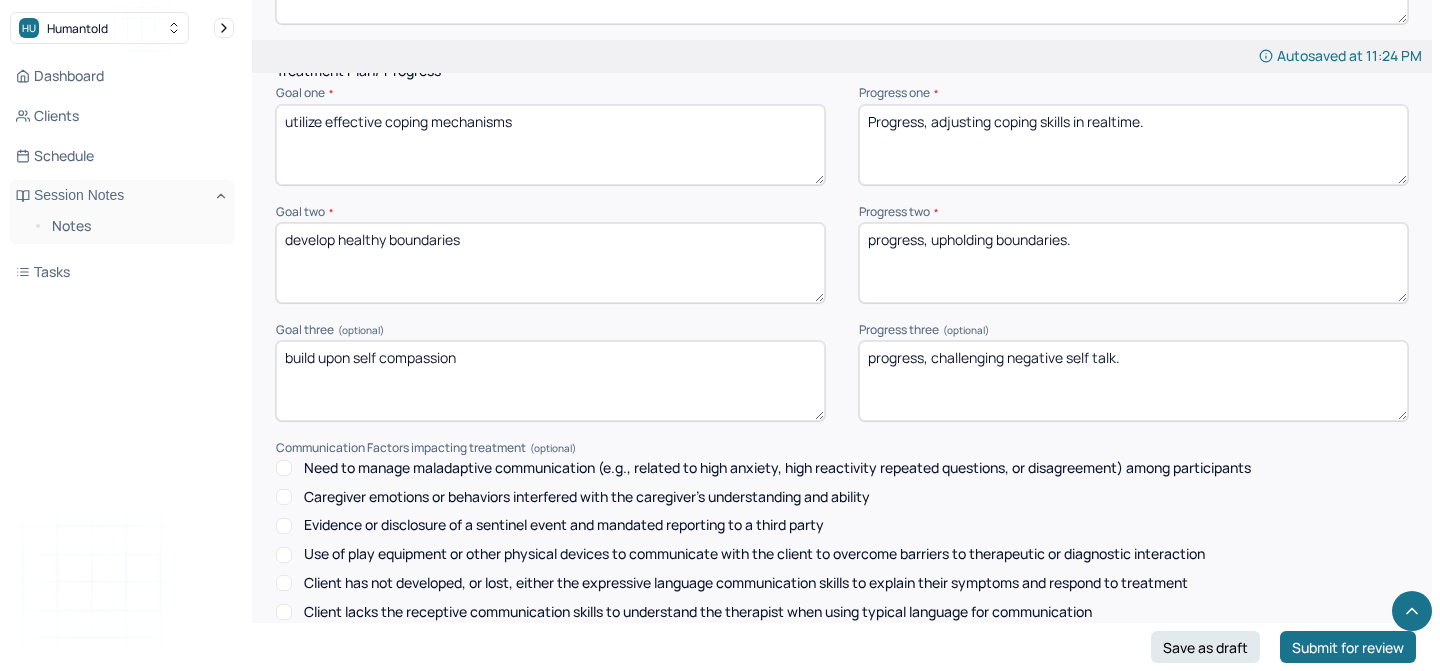 type on "Take anxious thoughts day by day, explore social support and affirming spaces at comfortable pace." 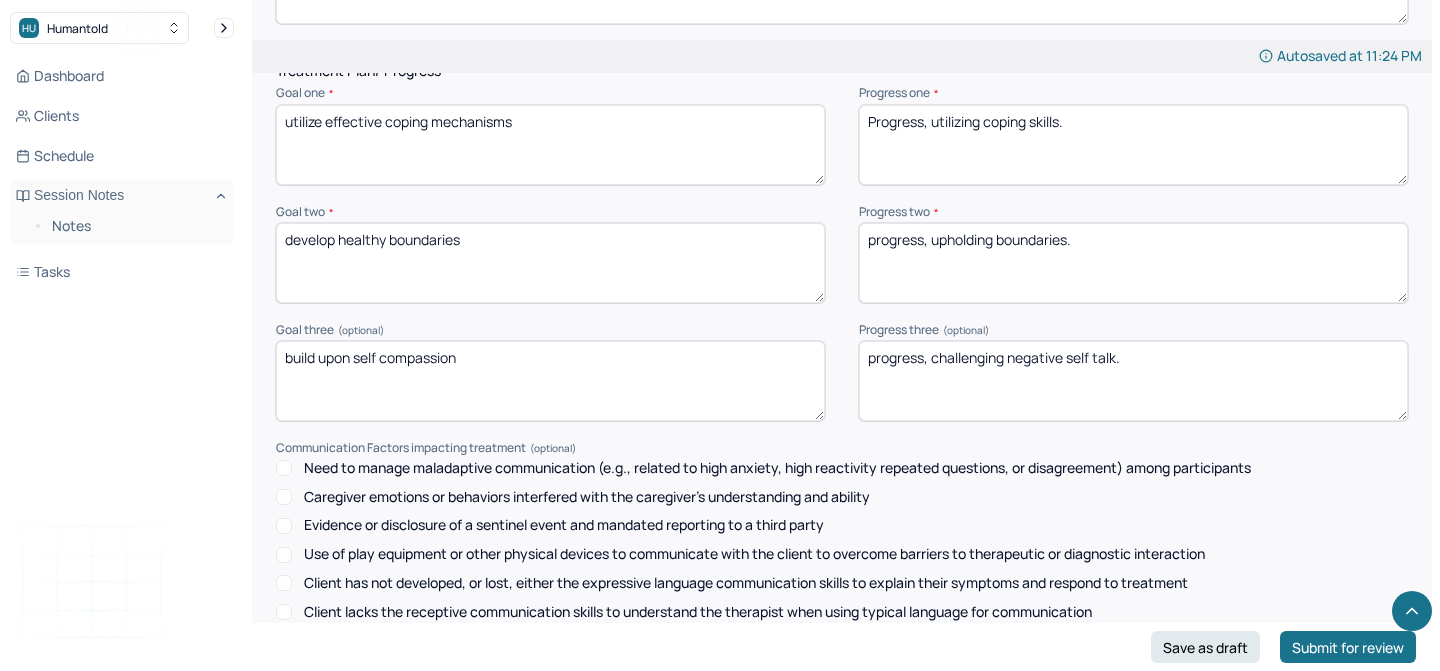 type on "Progress, utilizing coping skills." 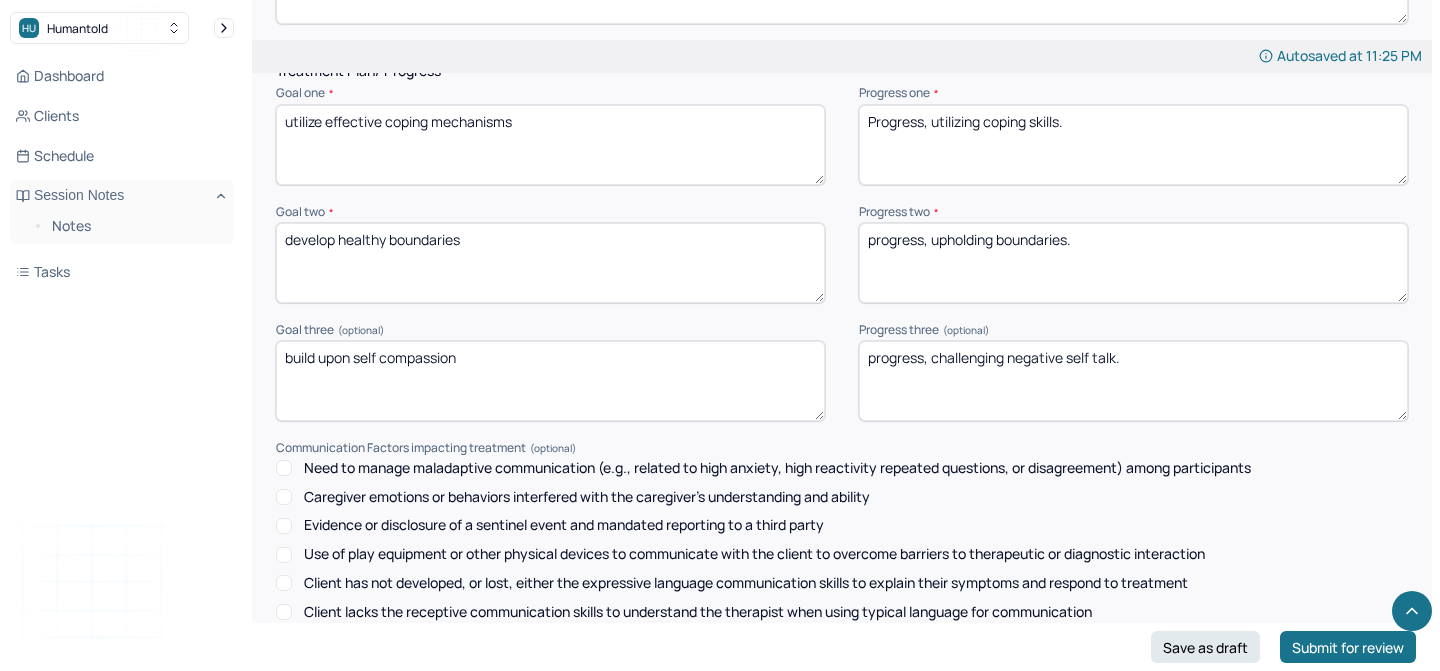 drag, startPoint x: 1103, startPoint y: 250, endPoint x: 937, endPoint y: 236, distance: 166.58931 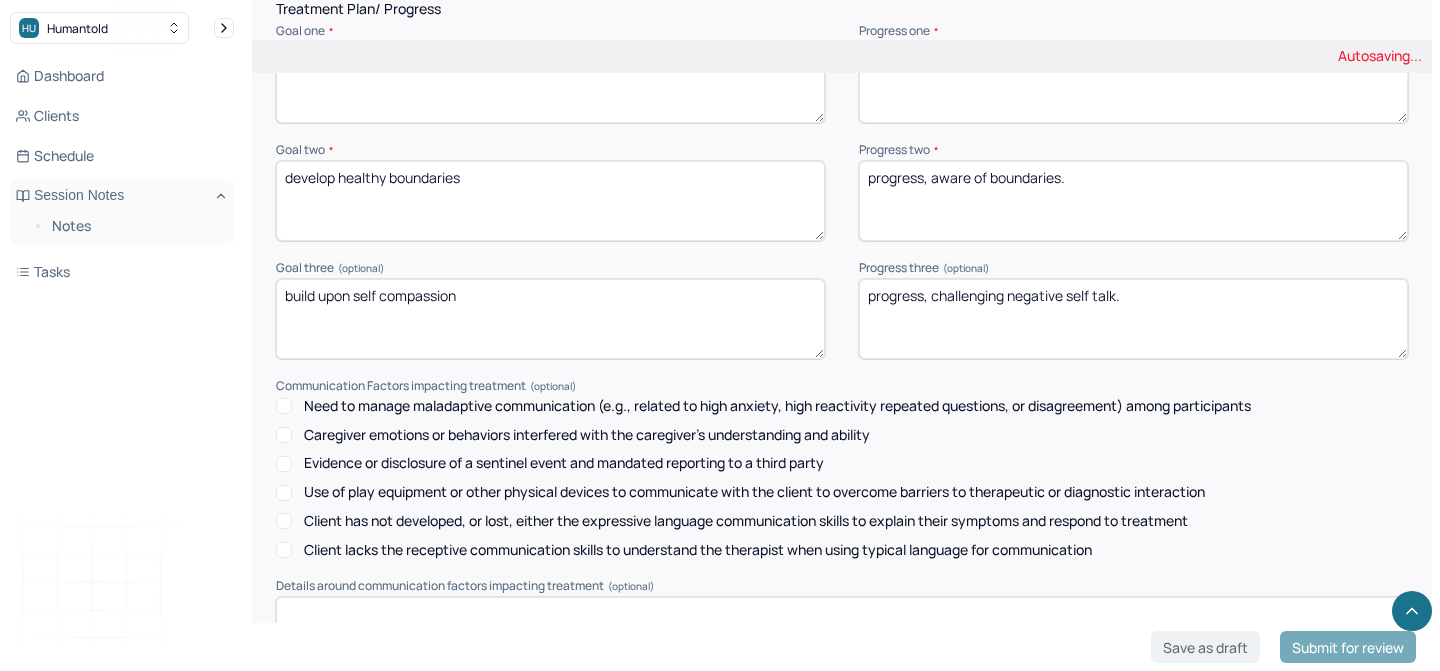 scroll, scrollTop: 2711, scrollLeft: 0, axis: vertical 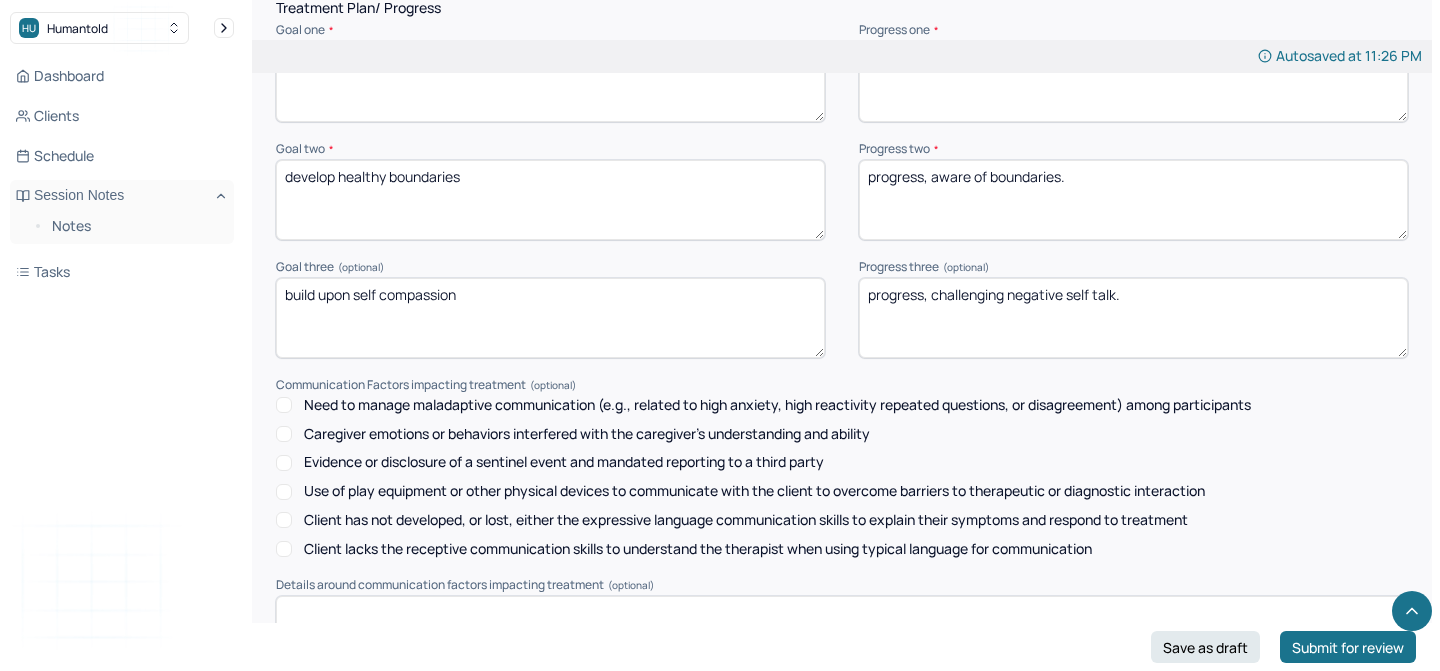 type on "progress, aware of boundaries." 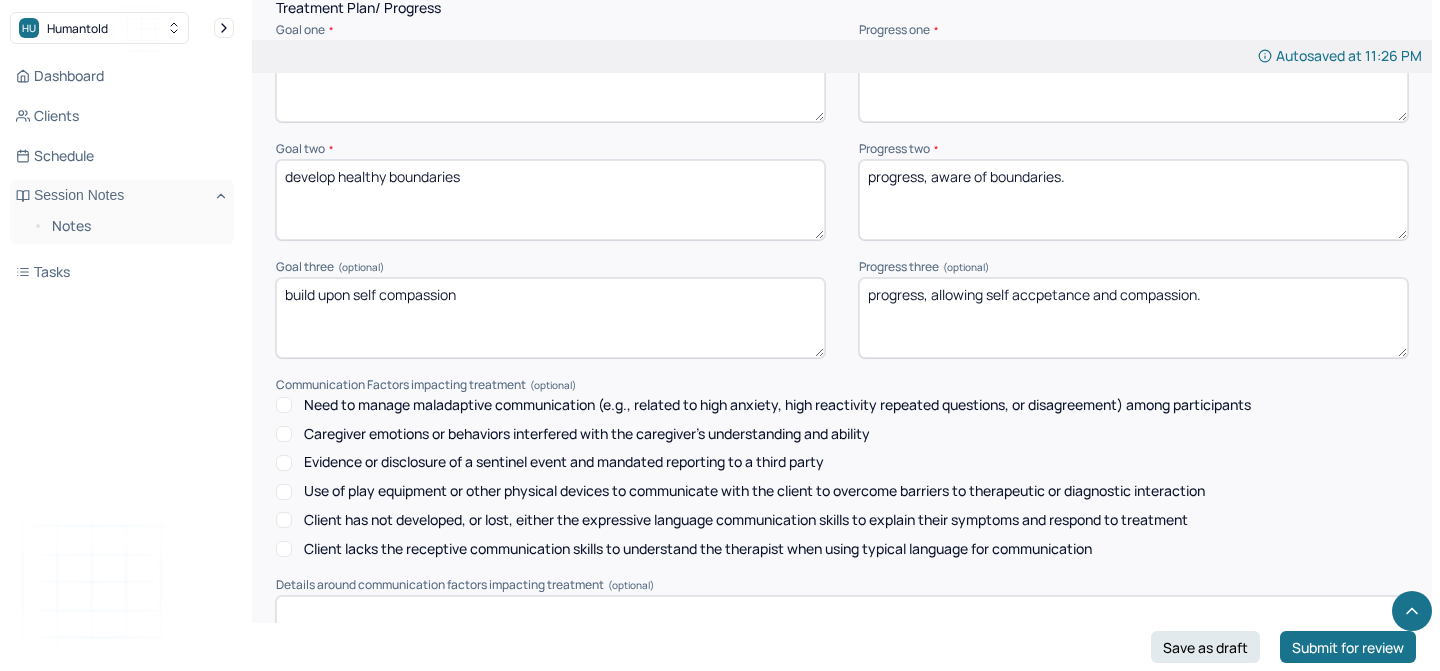 click on "progress, allowing self" at bounding box center [1133, 318] 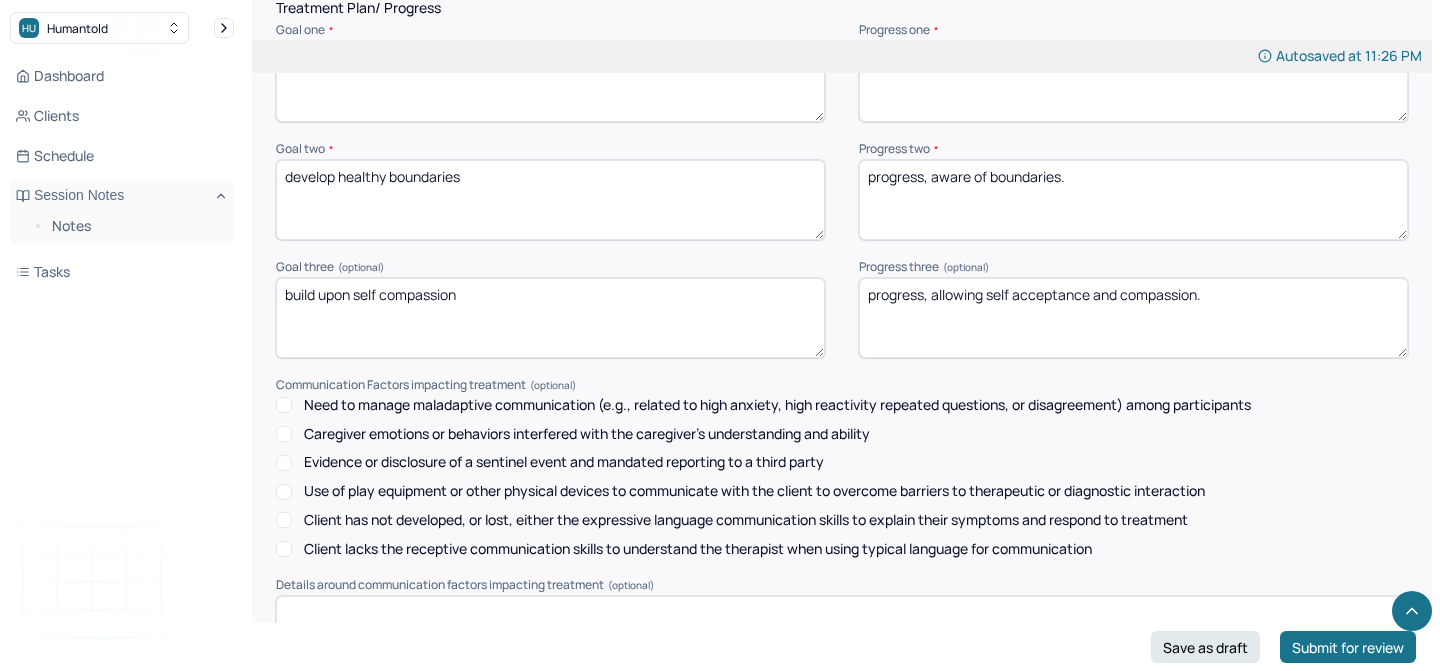 click on "progress, allowing self accpetance and compassion." at bounding box center [1133, 318] 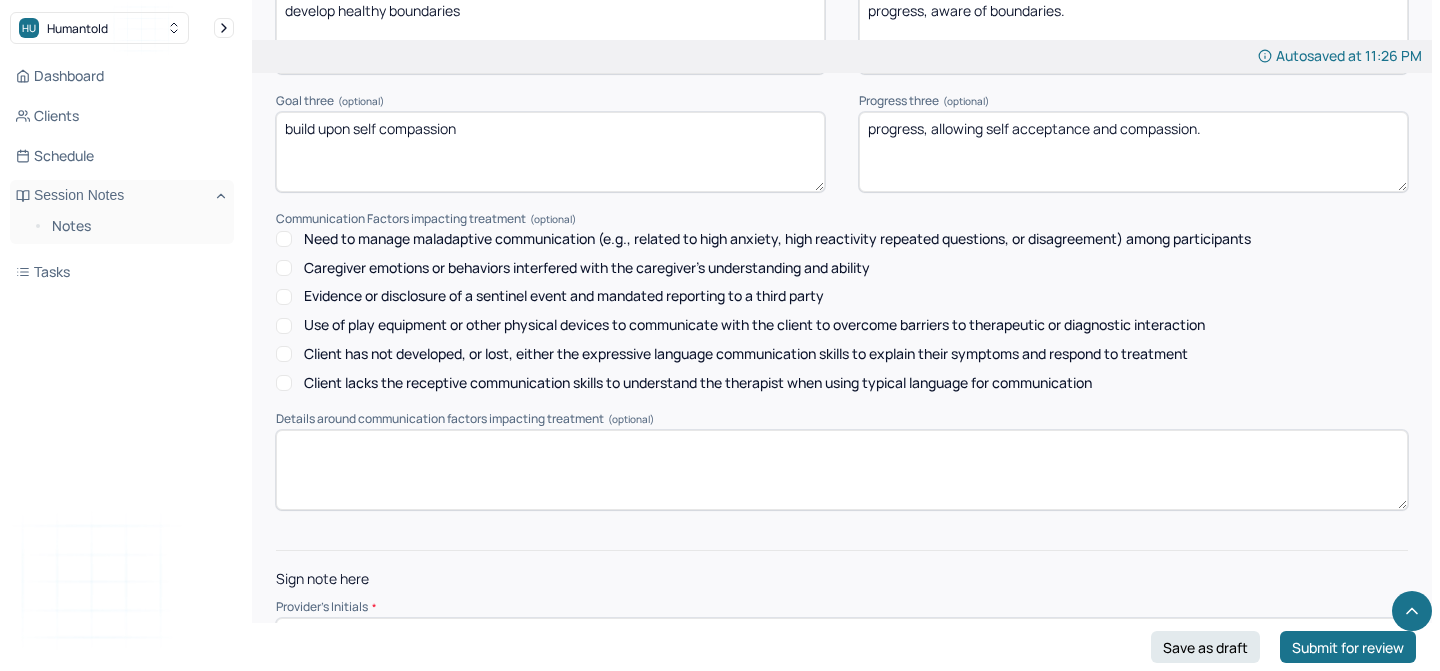 scroll, scrollTop: 2924, scrollLeft: 0, axis: vertical 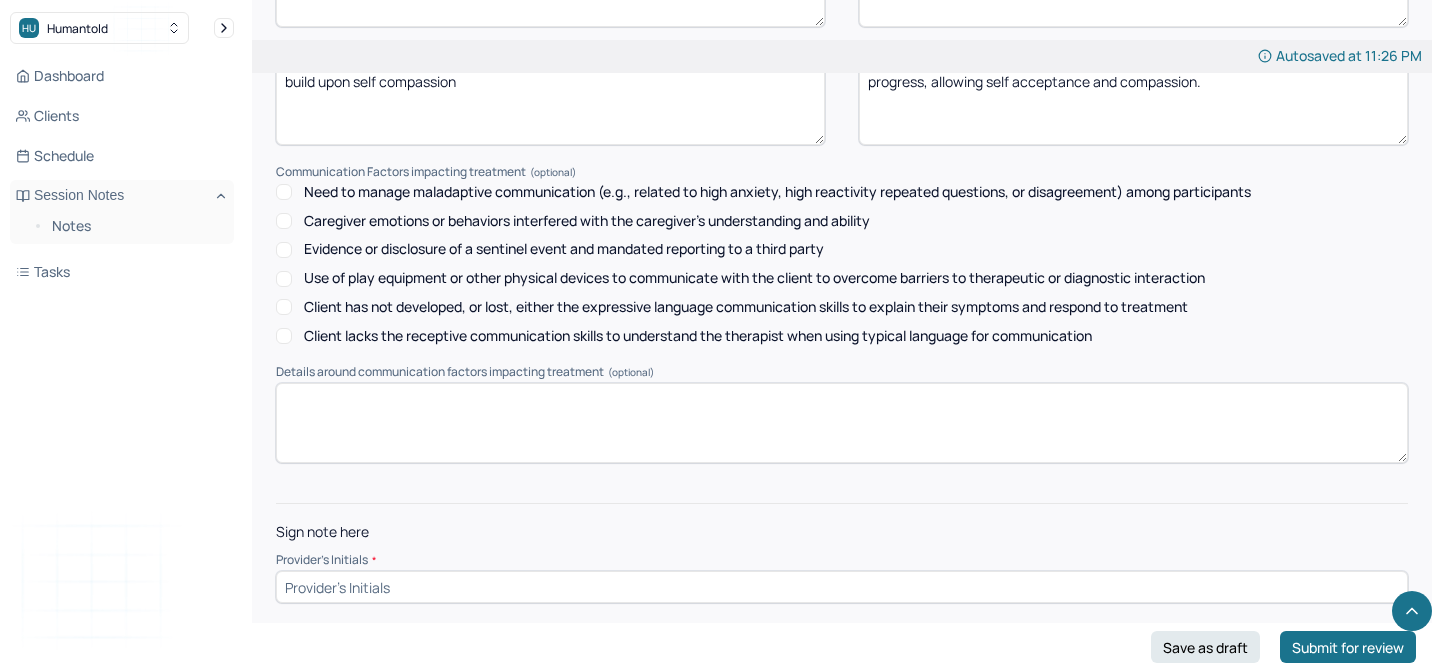 type on "progress, allowing self acceptance and compassion." 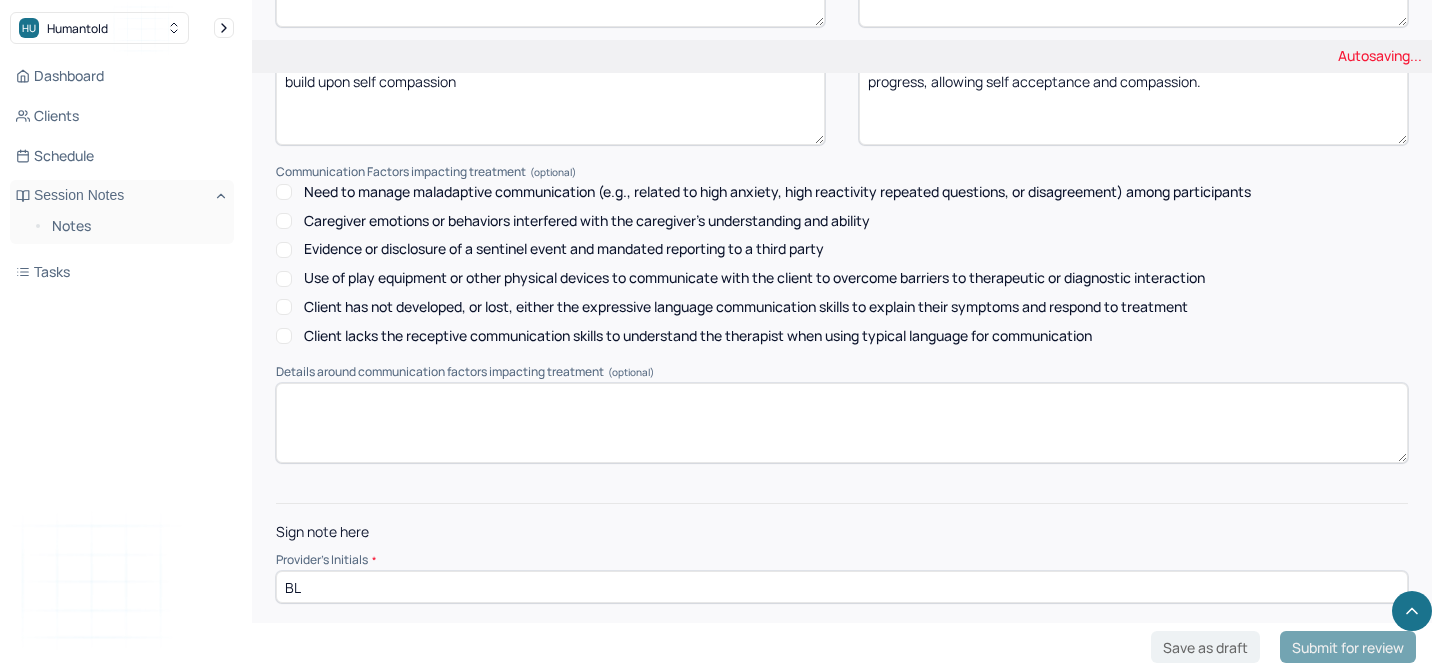 type on "BL" 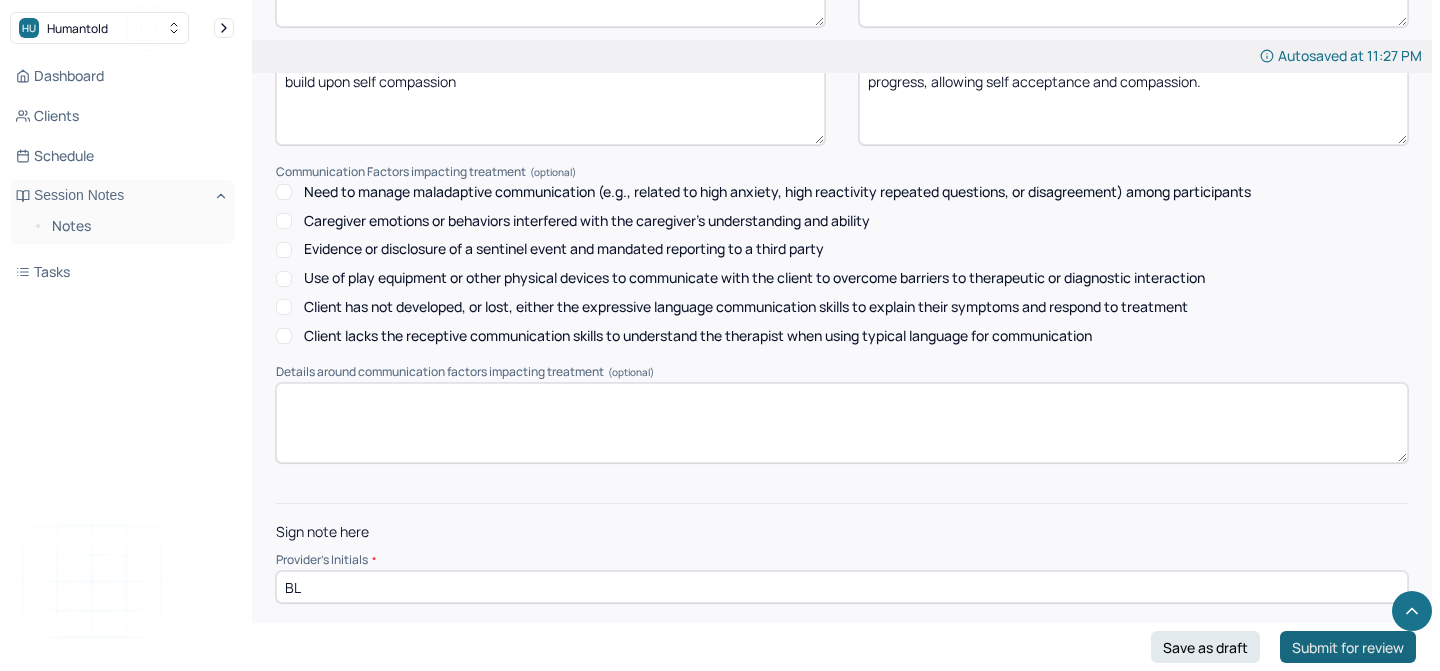 click on "Submit for review" at bounding box center (1348, 647) 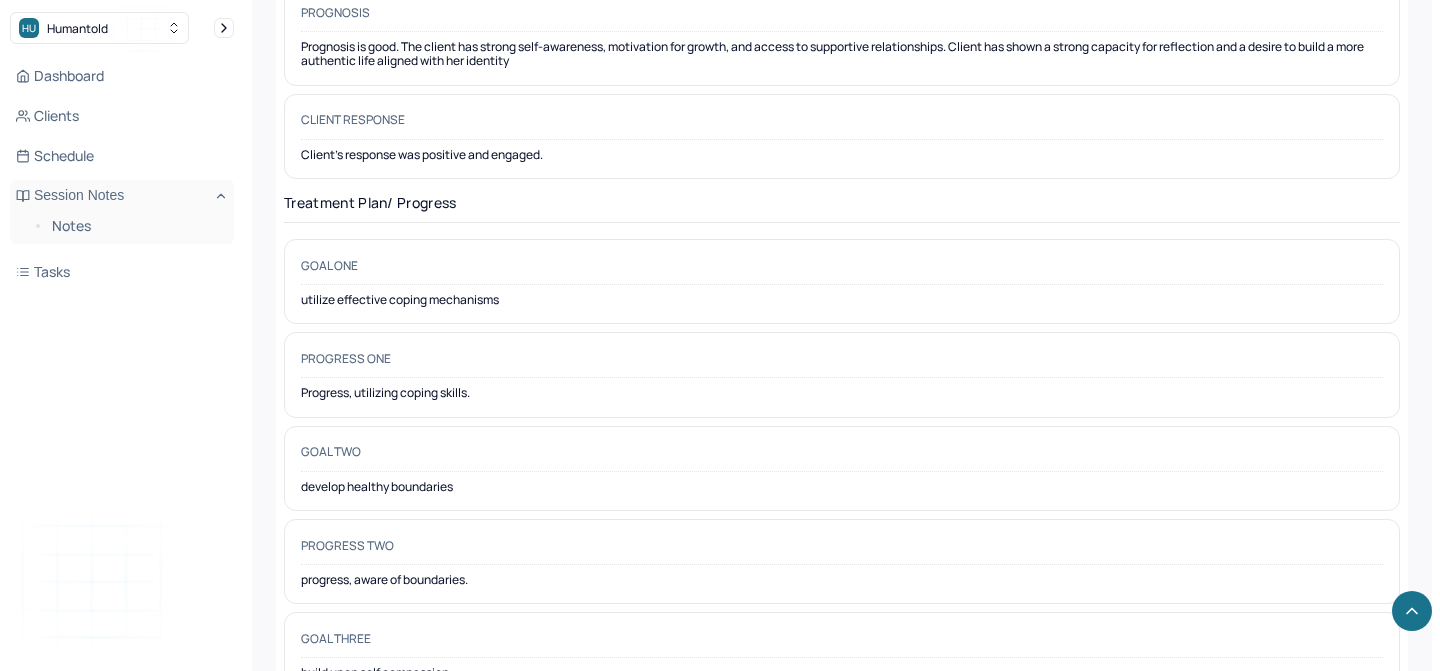 scroll, scrollTop: 3201, scrollLeft: 0, axis: vertical 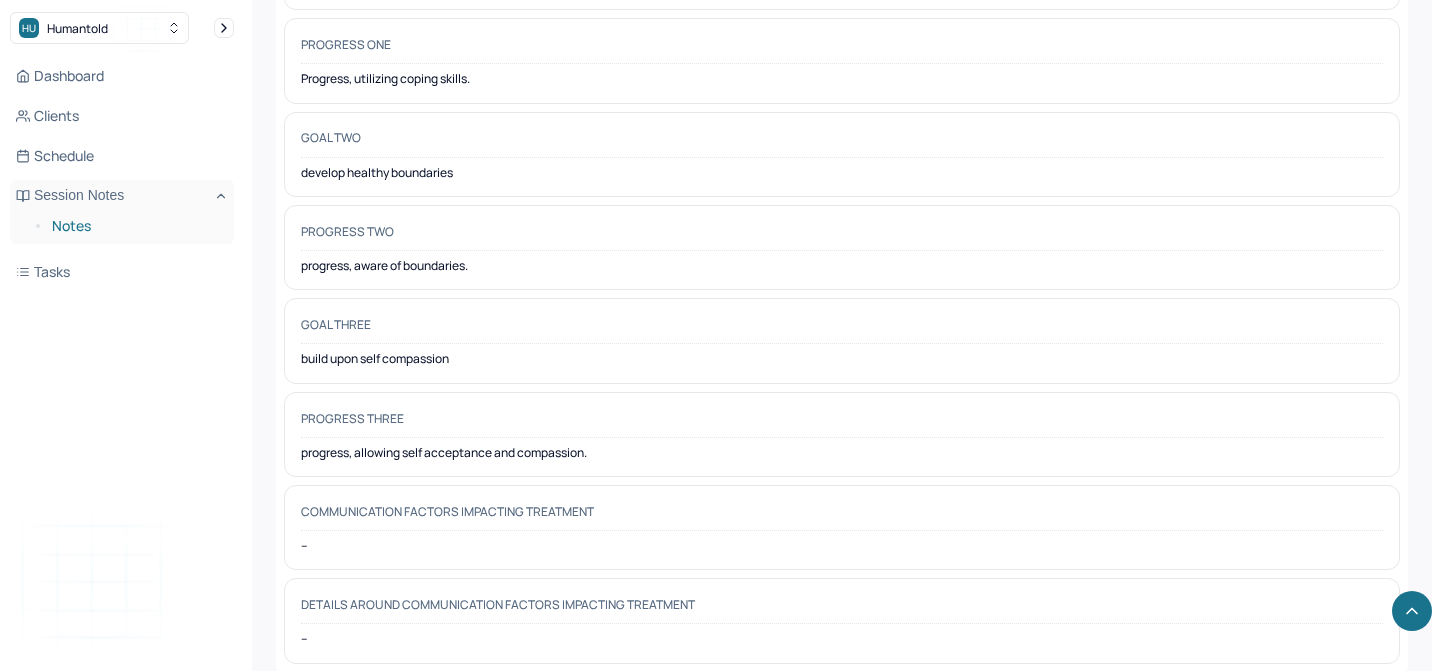 click on "Notes" at bounding box center [135, 226] 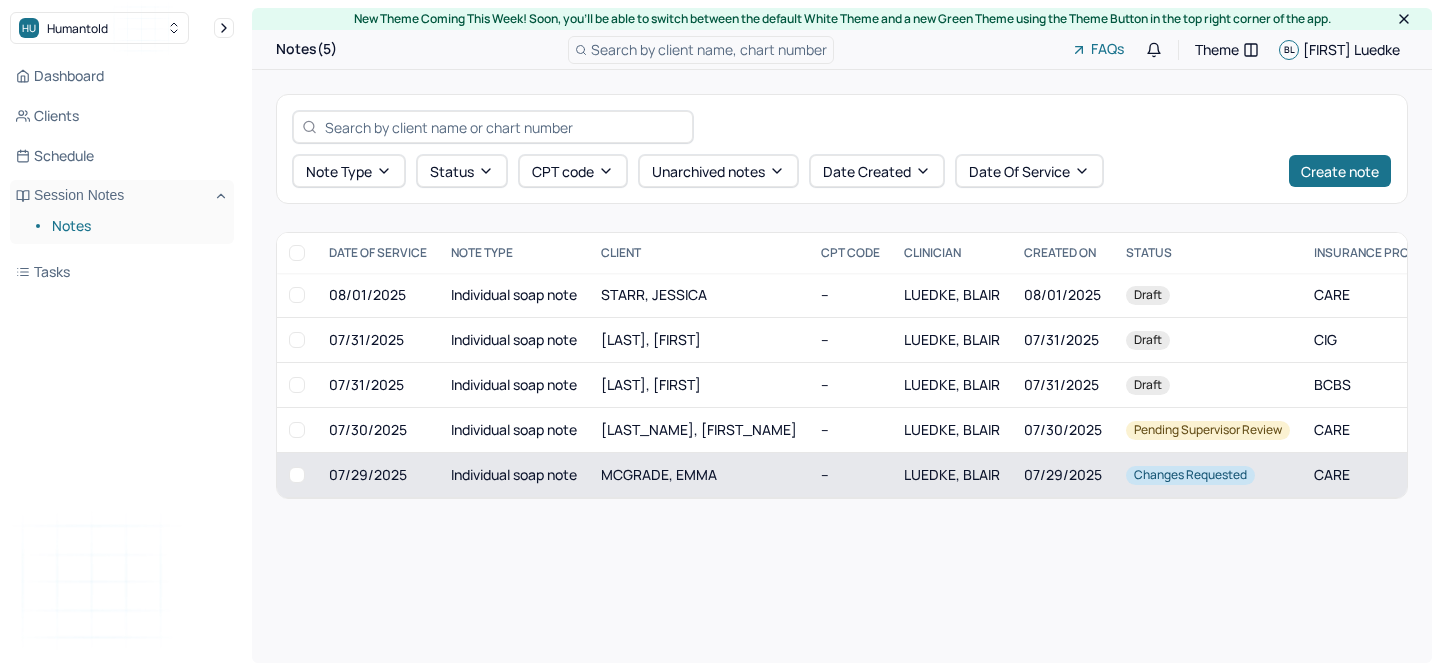 click on "MCGRADE, EMMA" at bounding box center (659, 474) 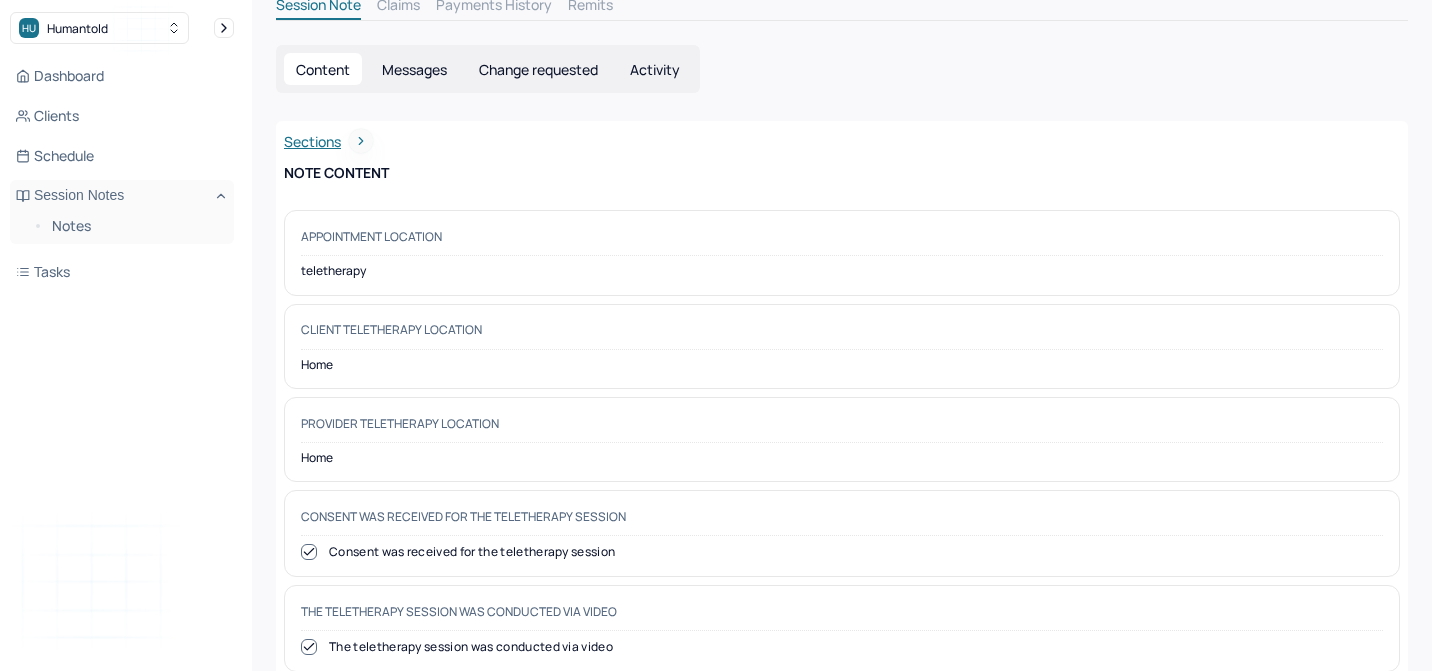 scroll, scrollTop: 451, scrollLeft: 0, axis: vertical 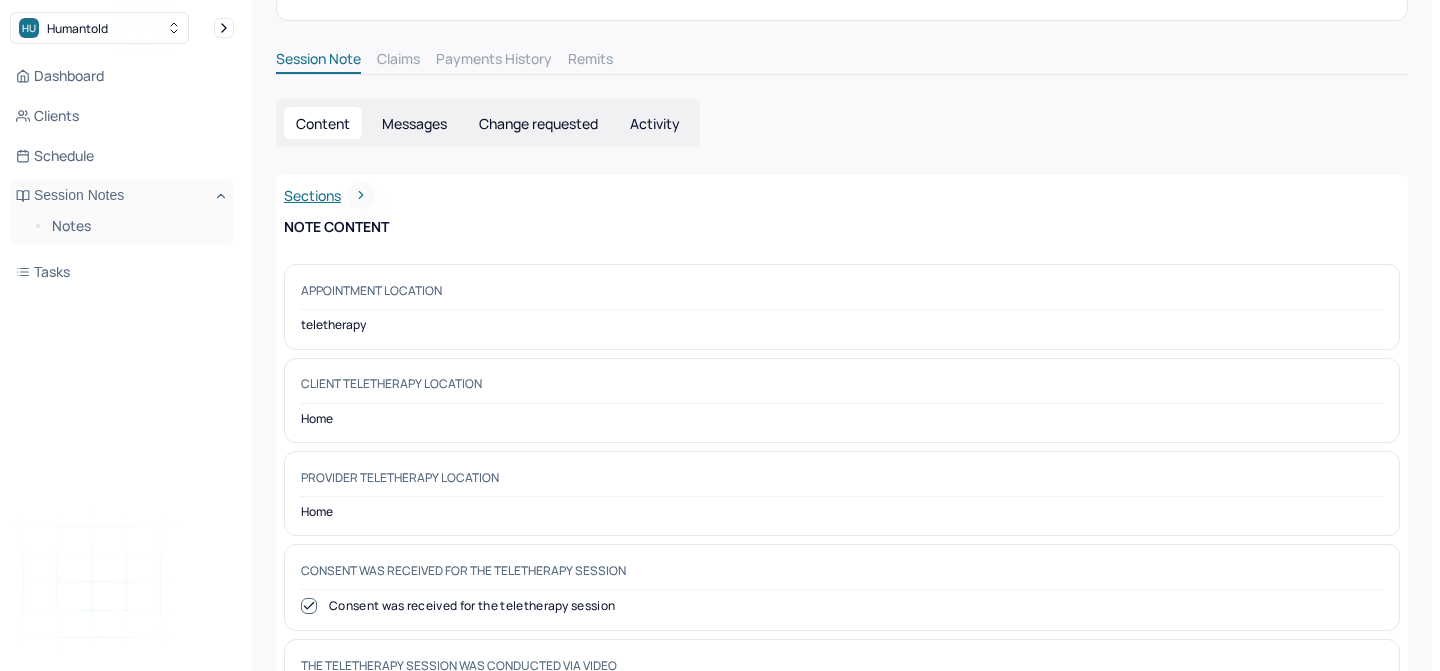 click on "Content Messages Change requested Activity" at bounding box center (488, 123) 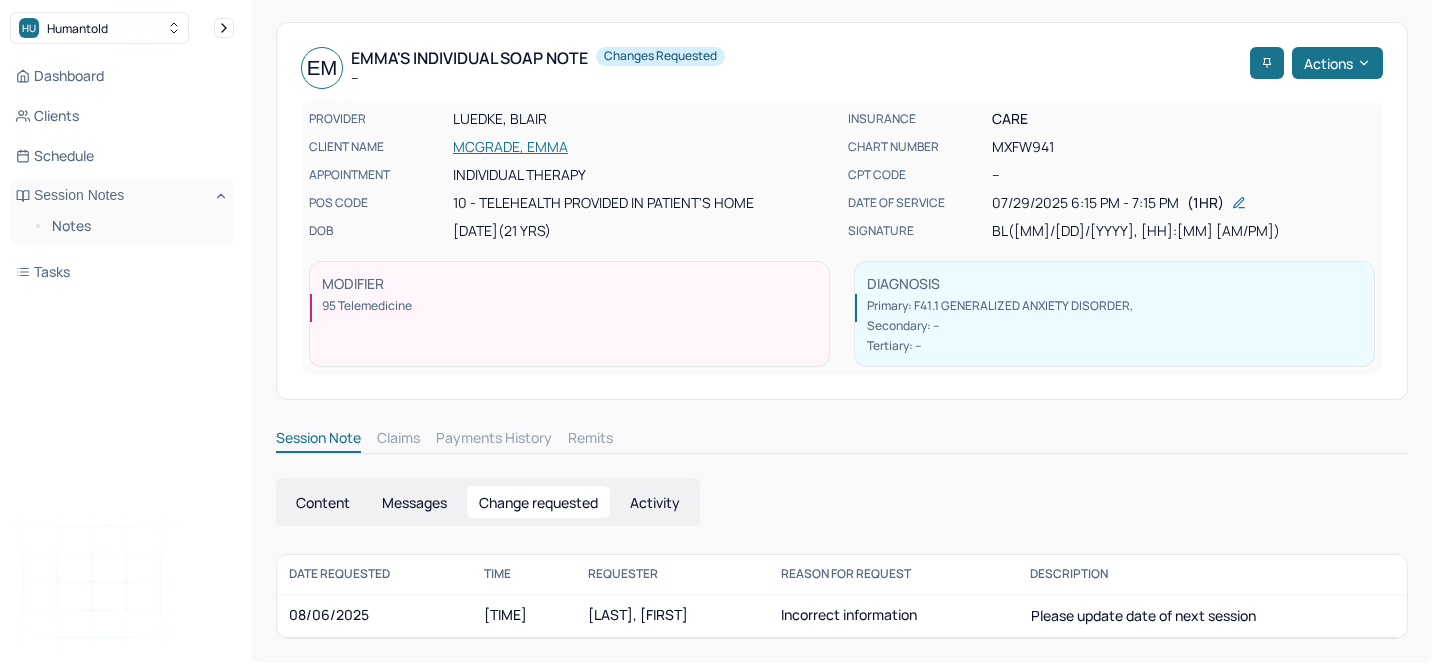 scroll, scrollTop: 69, scrollLeft: 0, axis: vertical 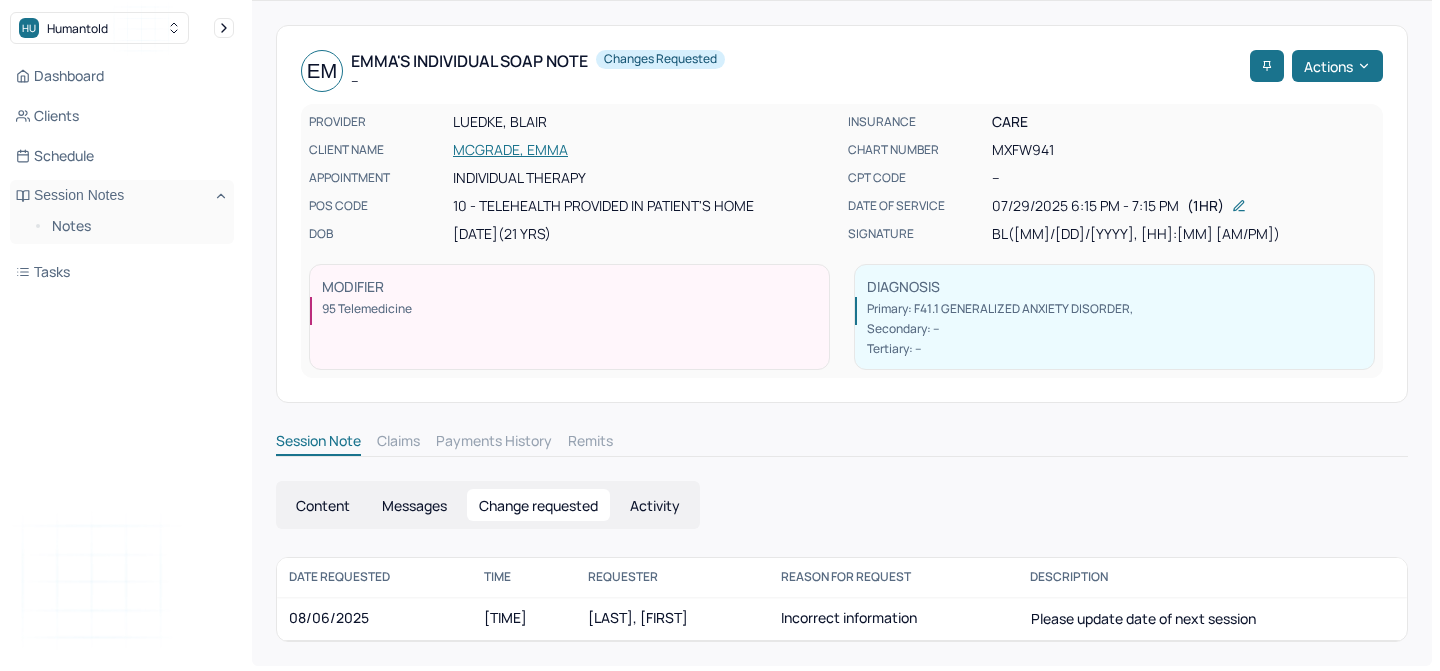 click on "Content" at bounding box center (323, 505) 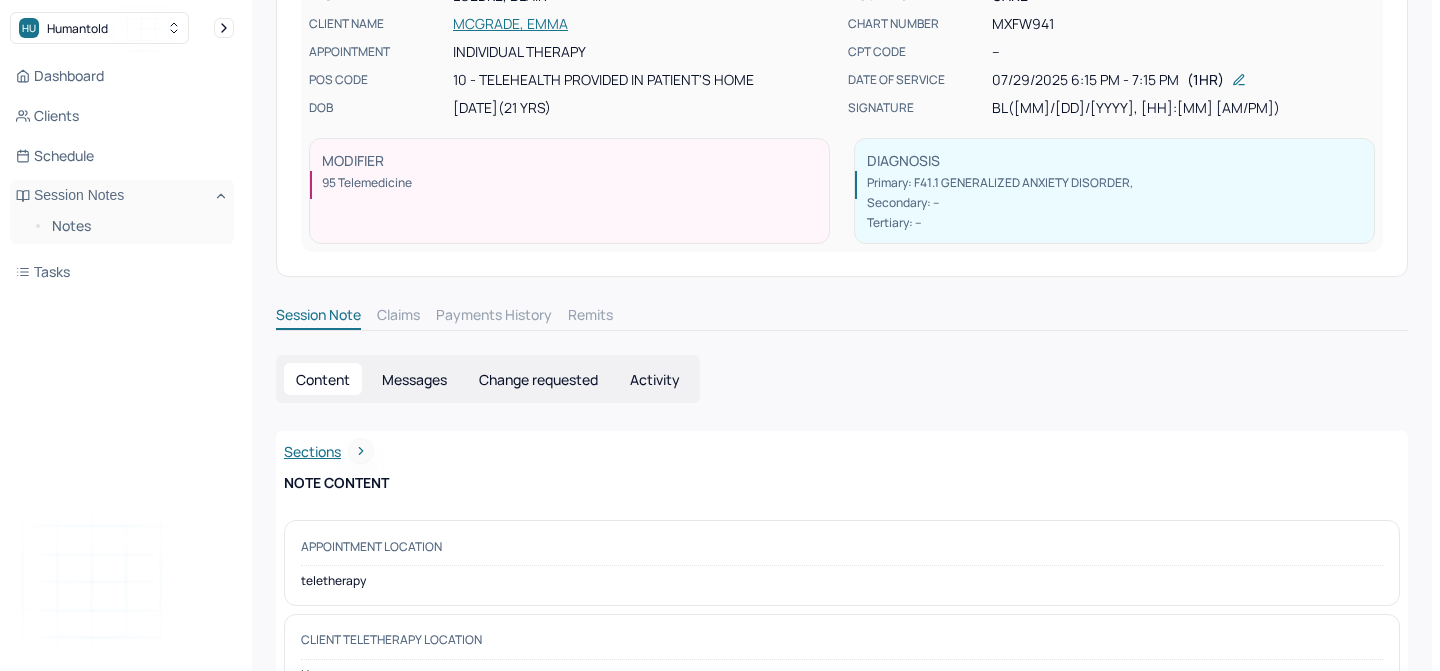 scroll, scrollTop: 325, scrollLeft: 0, axis: vertical 